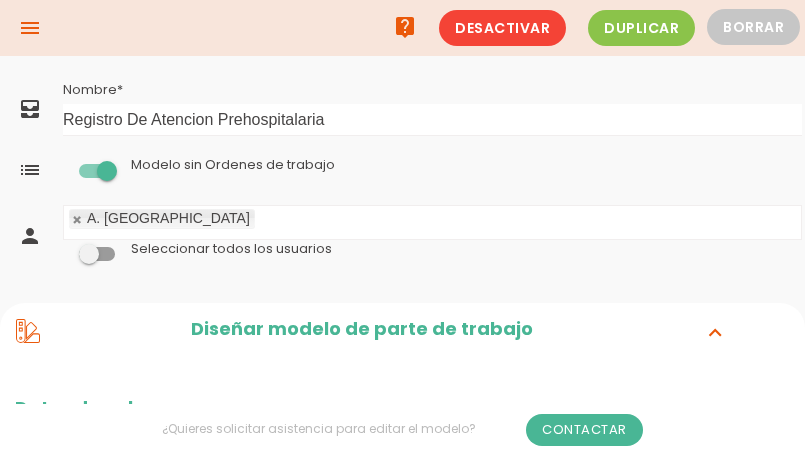 scroll, scrollTop: 397, scrollLeft: 0, axis: vertical 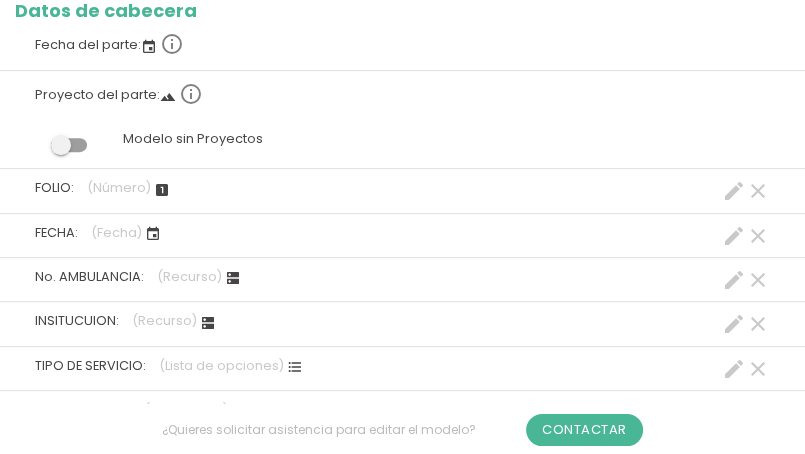 click on "FOLIO:
(Número)
looks_one
clear
create" at bounding box center (402, 188) 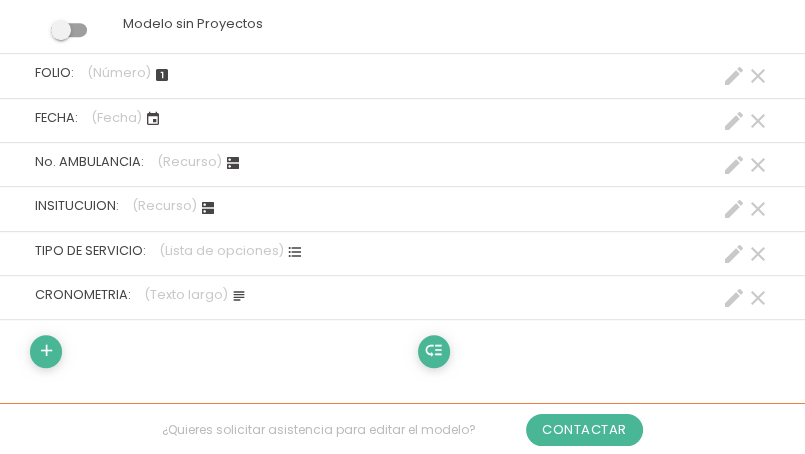 scroll, scrollTop: 597, scrollLeft: 0, axis: vertical 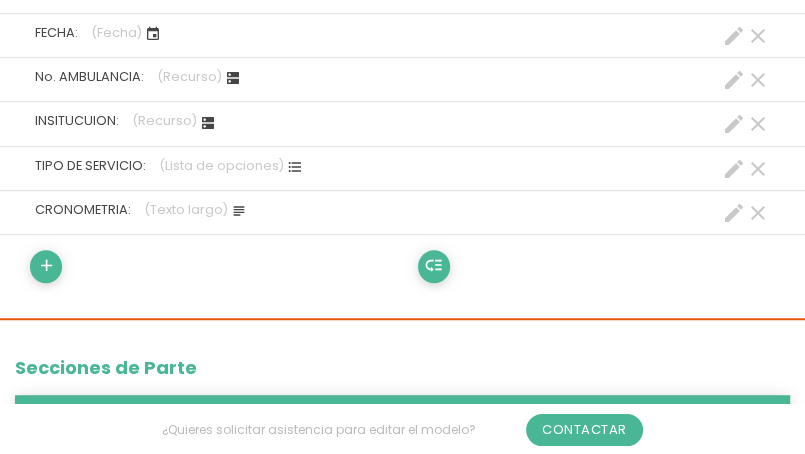 click on "clear" at bounding box center [758, 80] 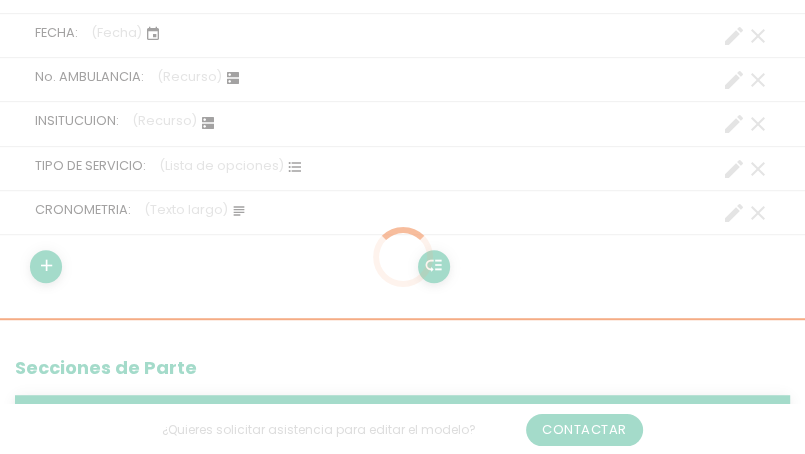 scroll, scrollTop: 0, scrollLeft: 0, axis: both 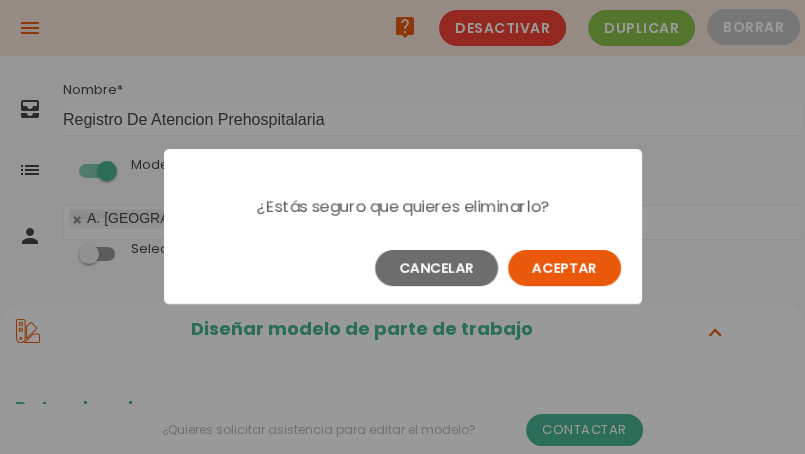 click on "Aceptar" at bounding box center [564, 268] 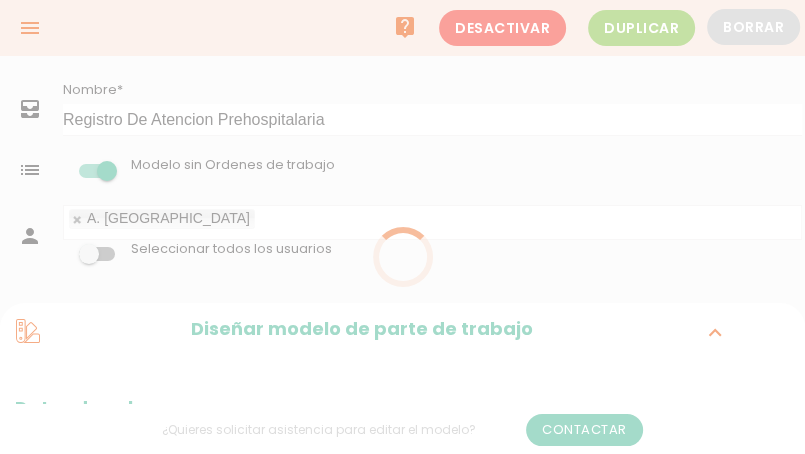 scroll, scrollTop: 0, scrollLeft: 0, axis: both 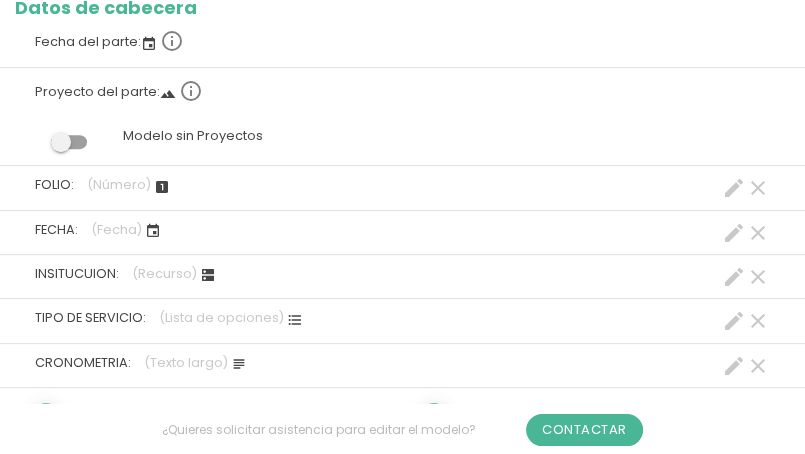 click on "create" at bounding box center (734, 277) 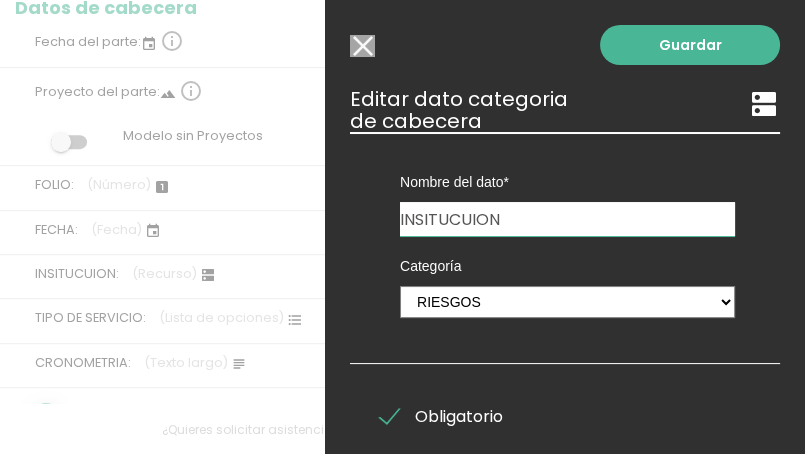 click on "Guardar
ESCOGE EL TIPO DE DATO
looks_one
NÚMERO
format_color_text
TEXTO
access_time
HORA
functions
CALCULADO
image
IMAGEN
format_list_bulleted
LISTA DE OPCIONES
event
FECHA
subject
TEXTO LARGO
line_weight
ESCANER
navigate_before
VALIDACIÓN
TEMPERATURA
email
EMAIL
%
PORCENTAJE
dns 1" at bounding box center (565, 227) 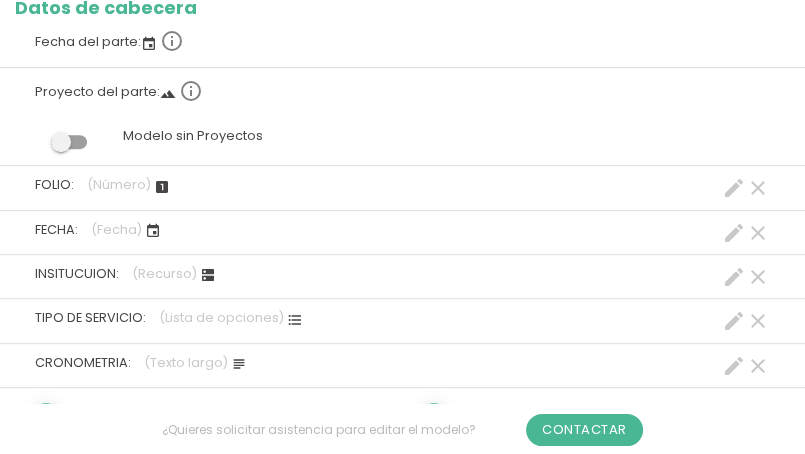 click on "clear" at bounding box center (758, 277) 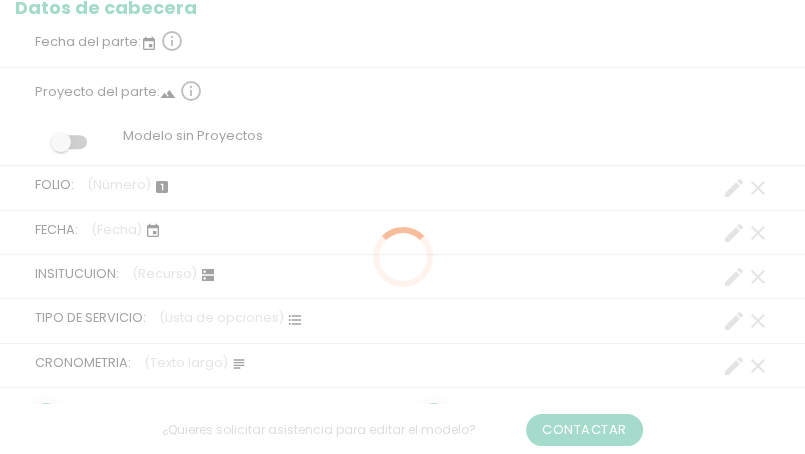 scroll, scrollTop: 0, scrollLeft: 0, axis: both 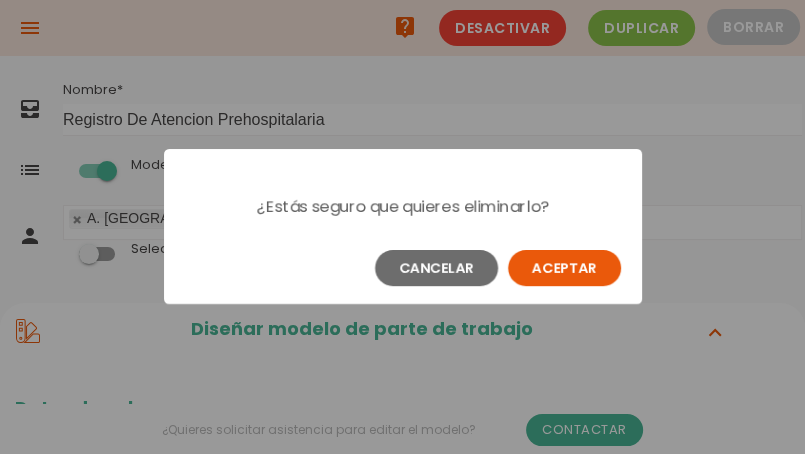 click on "Cancelar
Aceptar" at bounding box center (403, 268) 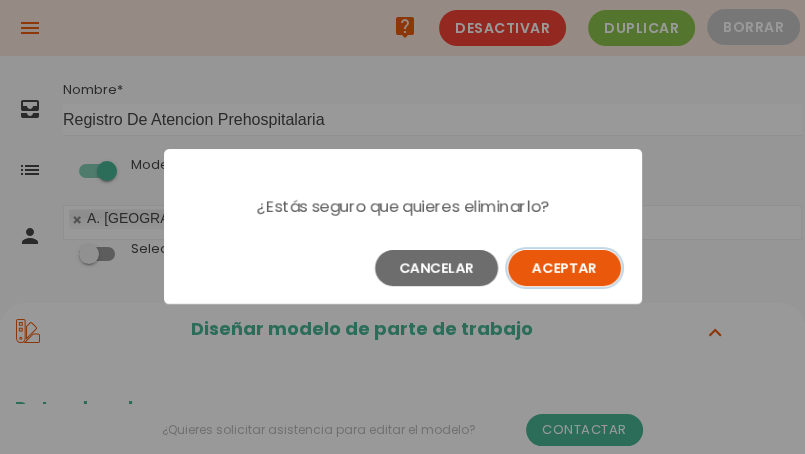 click on "Aceptar" at bounding box center [564, 268] 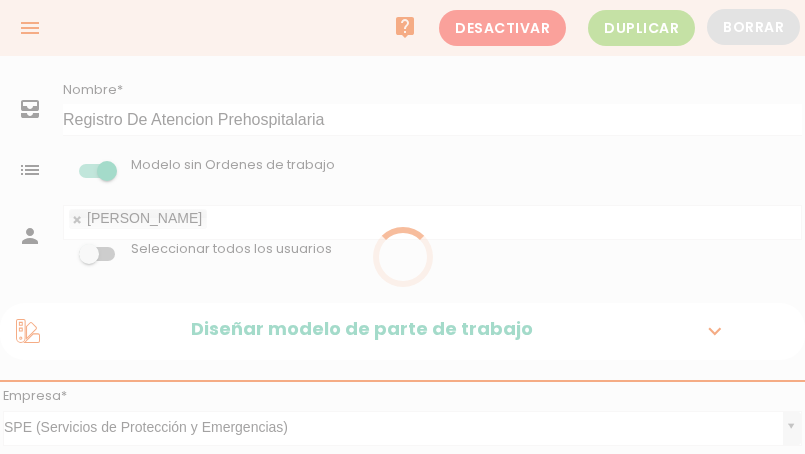 scroll, scrollTop: 0, scrollLeft: 0, axis: both 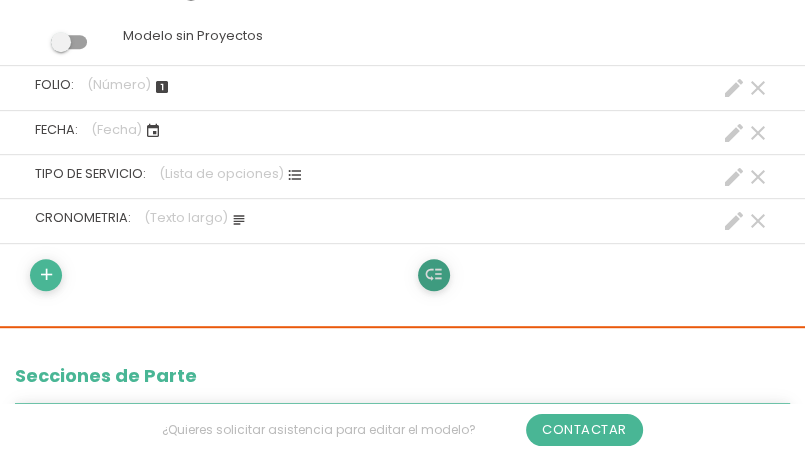 click on "low_priority" at bounding box center (433, 275) 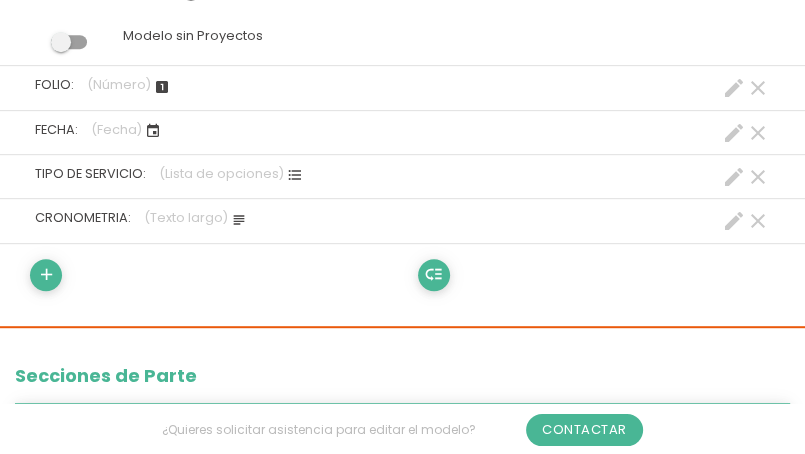 scroll, scrollTop: 0, scrollLeft: 0, axis: both 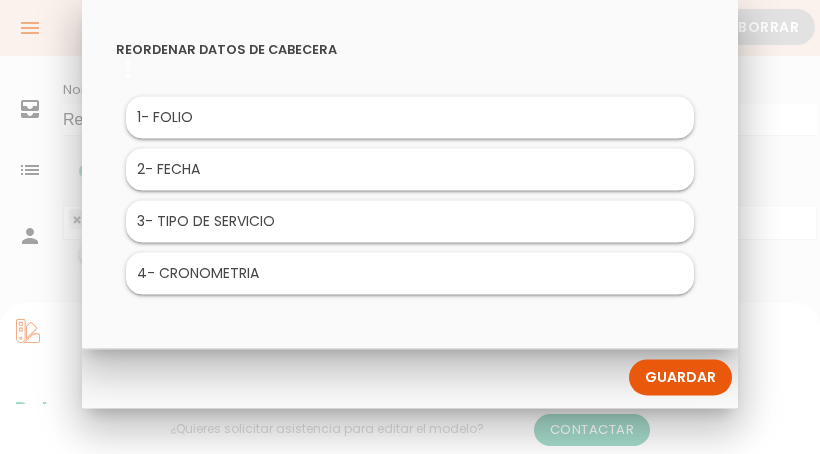 click at bounding box center (410, 171) 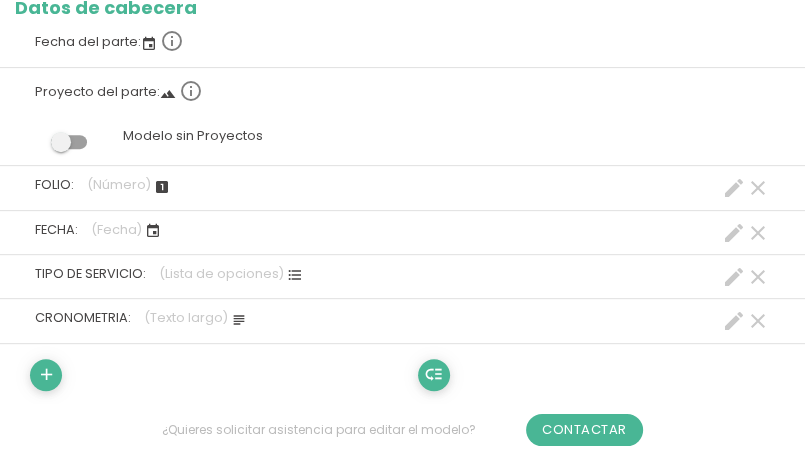 scroll, scrollTop: 500, scrollLeft: 0, axis: vertical 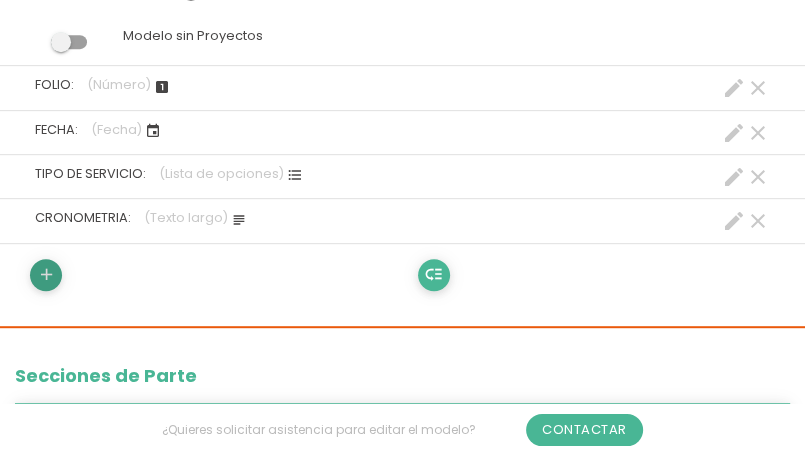 click on "add" at bounding box center (46, 275) 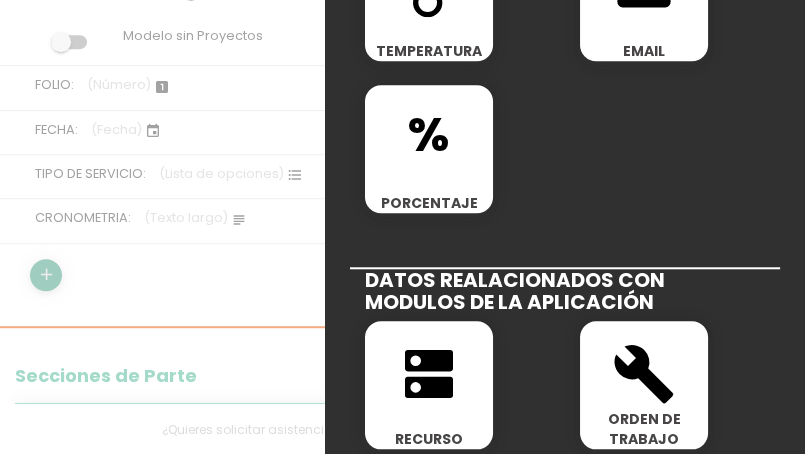 scroll, scrollTop: 900, scrollLeft: 0, axis: vertical 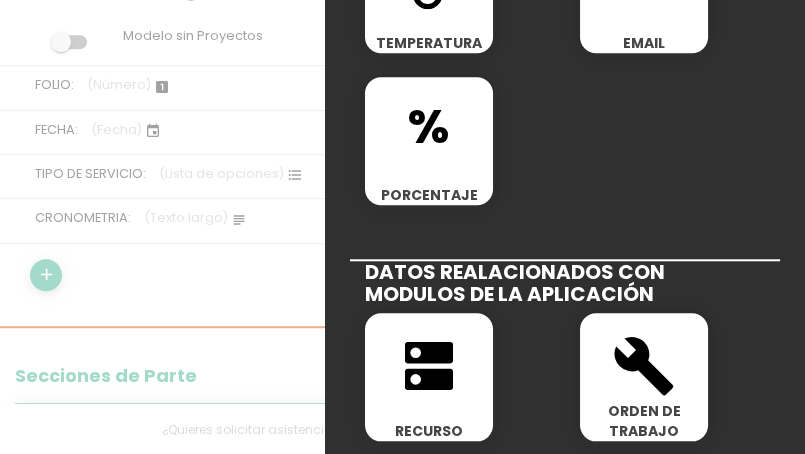 click on "dns" at bounding box center [429, 366] 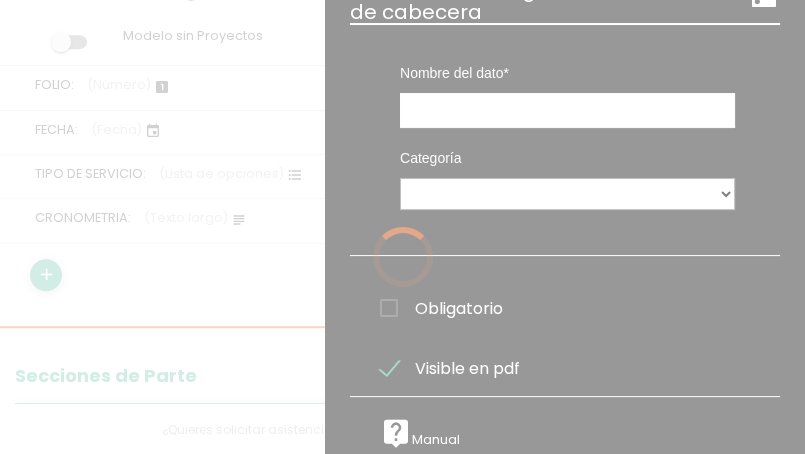 scroll, scrollTop: 0, scrollLeft: 0, axis: both 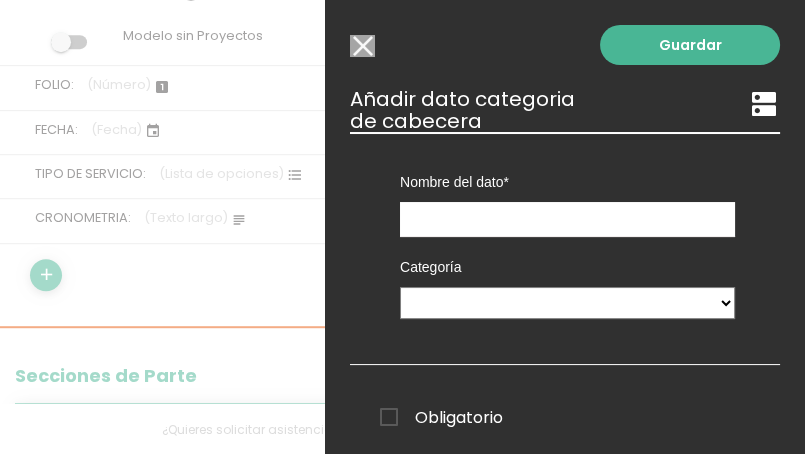 click on "Obligatorio" at bounding box center [441, 417] 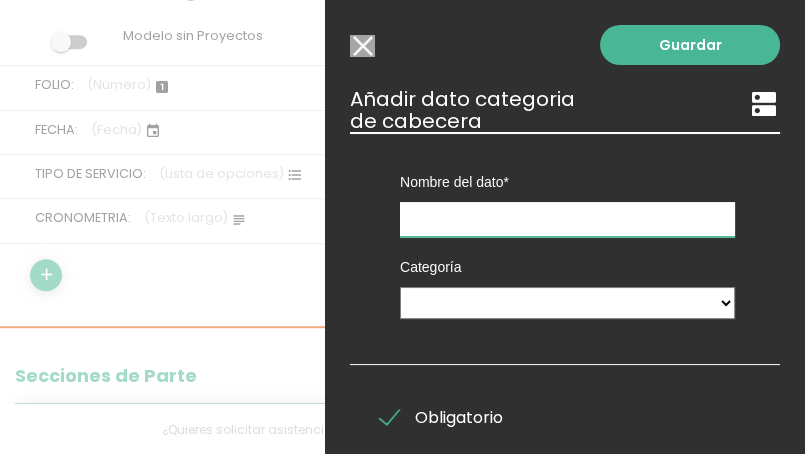 click at bounding box center (567, 219) 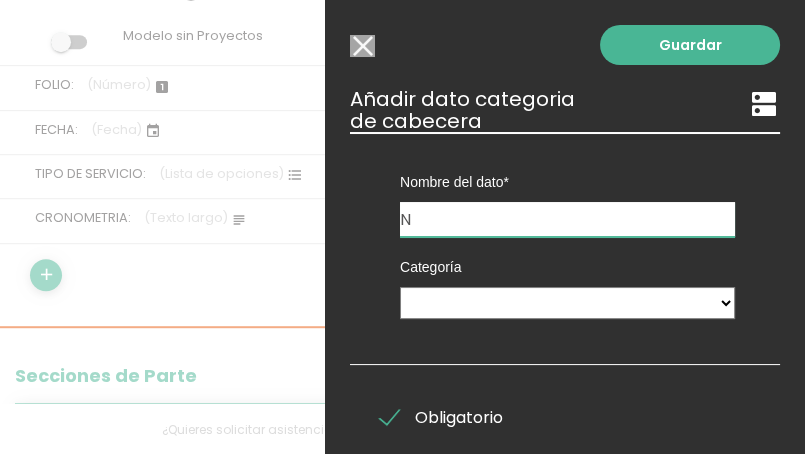 type on "No. AMBULANCIA" 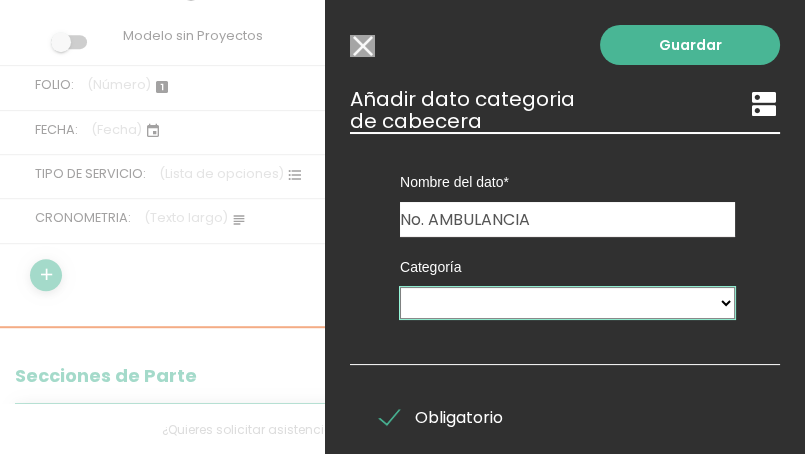 click on "Ticket PX Tipos De Gastos Paramedicos Riesgos Ambulancias Delegacoines" at bounding box center (567, 303) 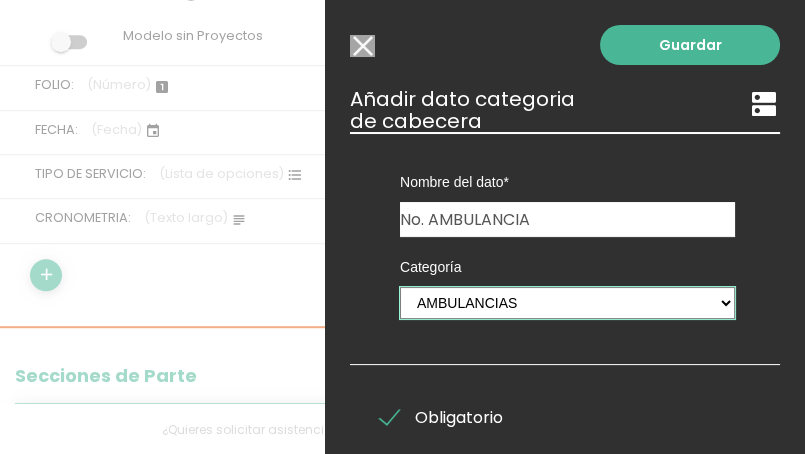 click on "Ticket PX Tipos De Gastos Paramedicos Riesgos Ambulancias Delegacoines" at bounding box center [567, 303] 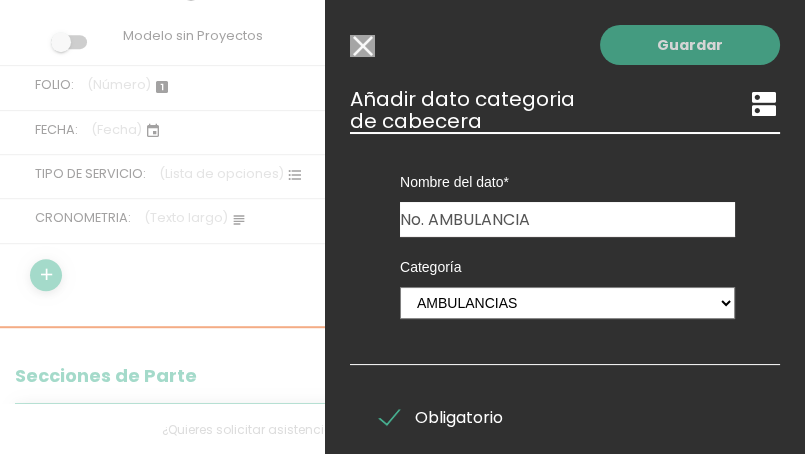 click on "Guardar" at bounding box center [690, 45] 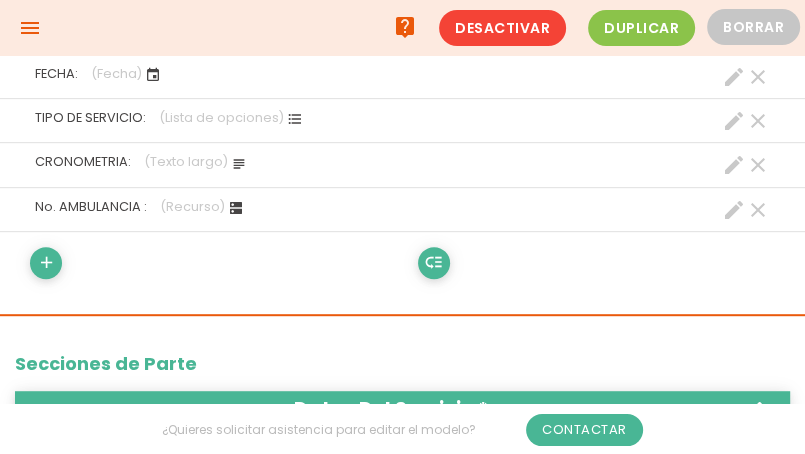 scroll, scrollTop: 500, scrollLeft: 0, axis: vertical 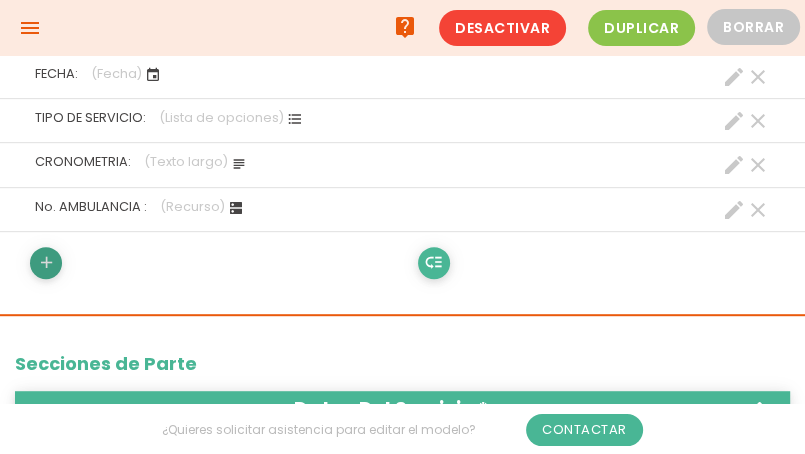 click on "add" at bounding box center [46, 263] 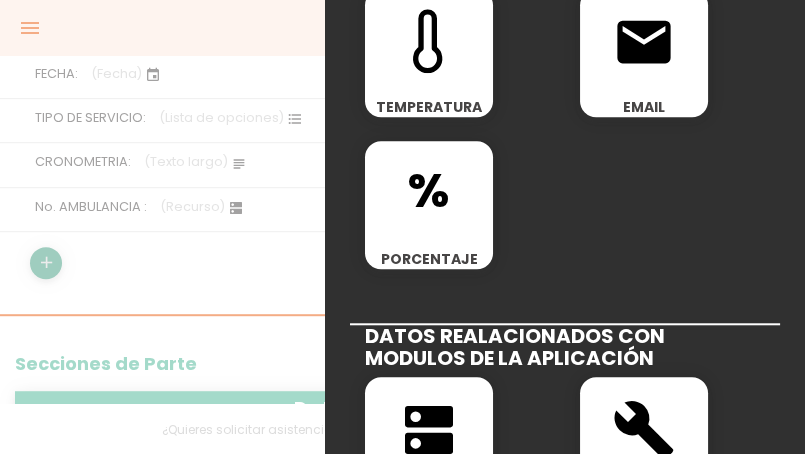 scroll, scrollTop: 1000, scrollLeft: 0, axis: vertical 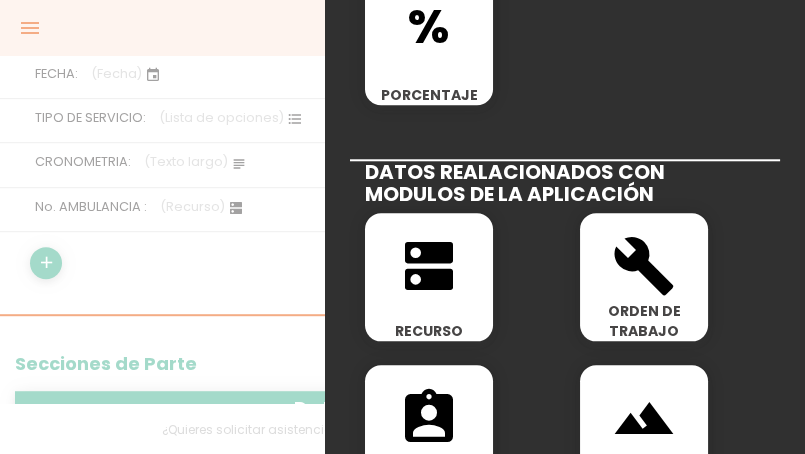 click on "dns" at bounding box center (429, 266) 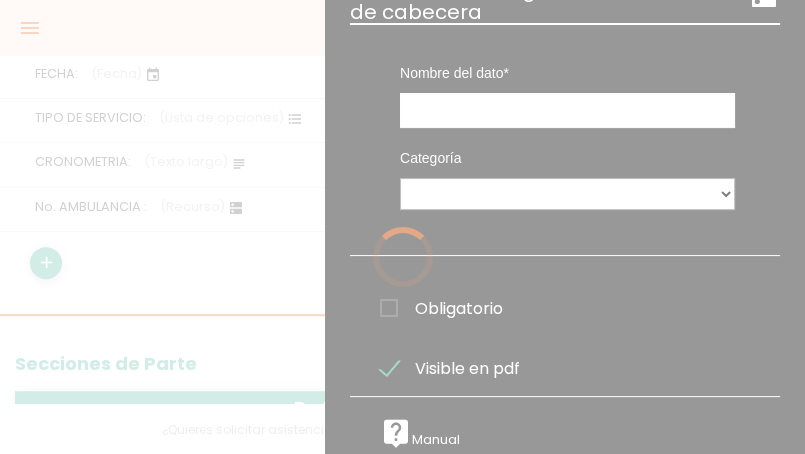 scroll, scrollTop: 0, scrollLeft: 0, axis: both 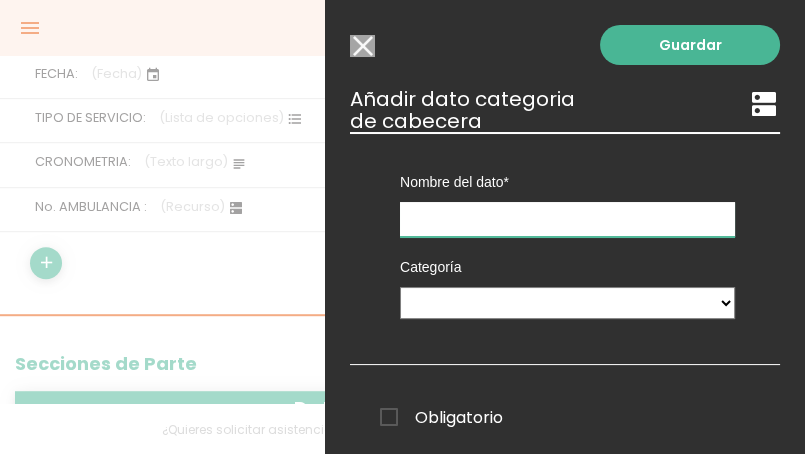 click at bounding box center [567, 219] 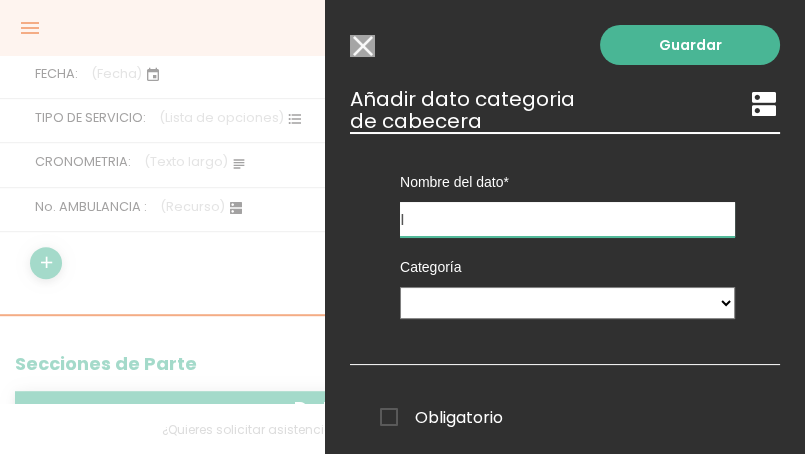 type on "INSSITUCUION" 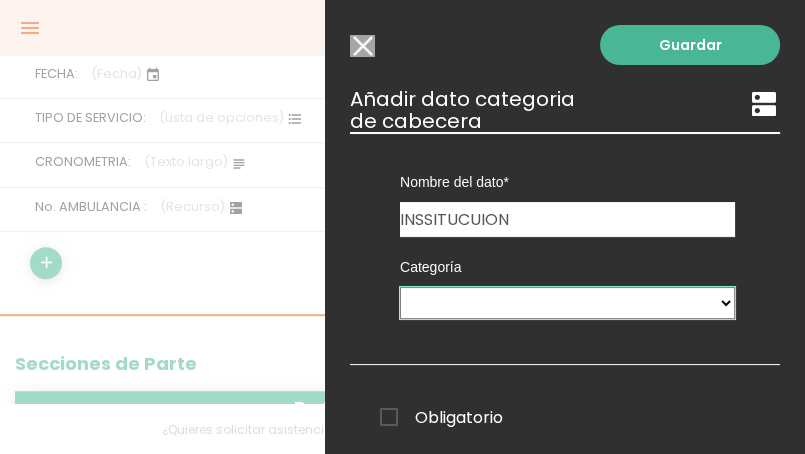 click on "Ticket PX Tipos De Gastos Paramedicos Riesgos Ambulancias Delegacoines" at bounding box center (567, 303) 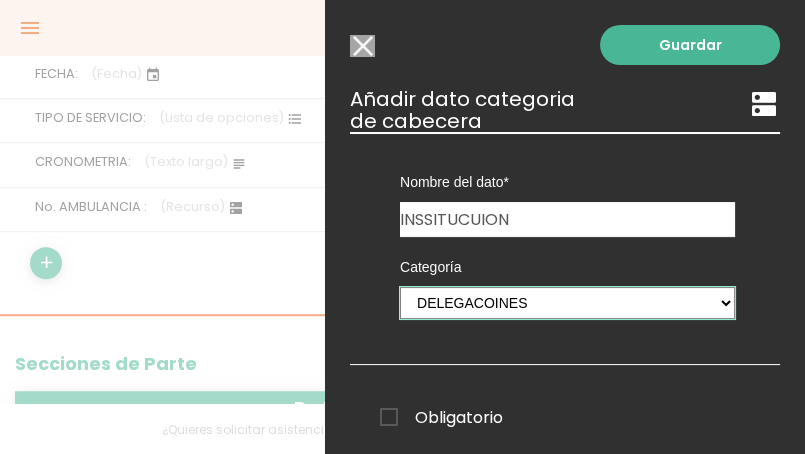 click on "Ticket PX Tipos De Gastos Paramedicos Riesgos Ambulancias Delegacoines" at bounding box center (567, 303) 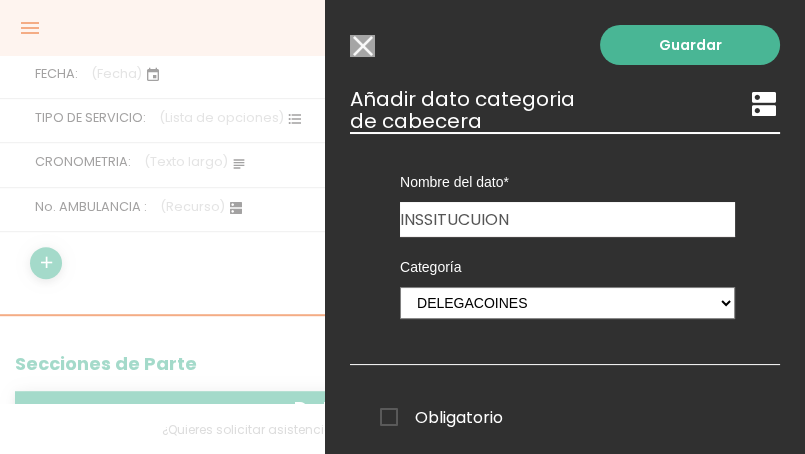 click on "Obligatorio" at bounding box center [441, 417] 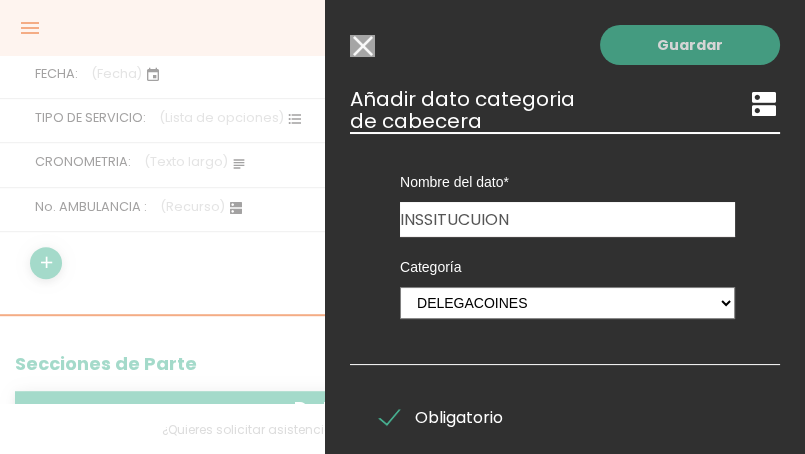 click on "Guardar" at bounding box center [690, 45] 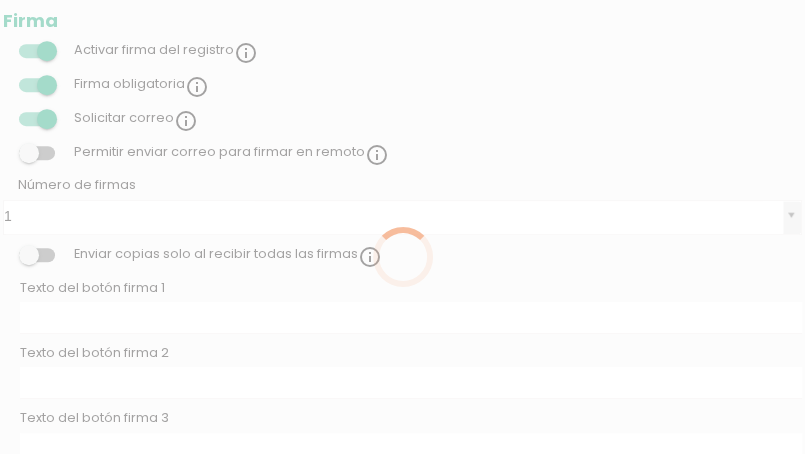 scroll, scrollTop: 500, scrollLeft: 0, axis: vertical 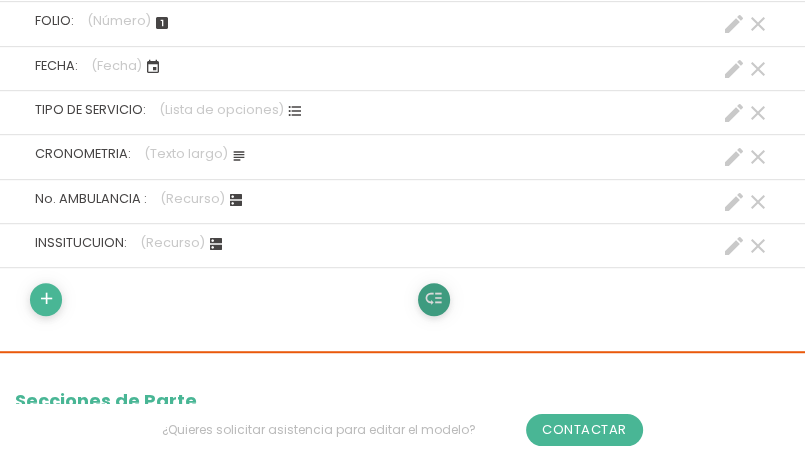 click on "low_priority" at bounding box center (433, 299) 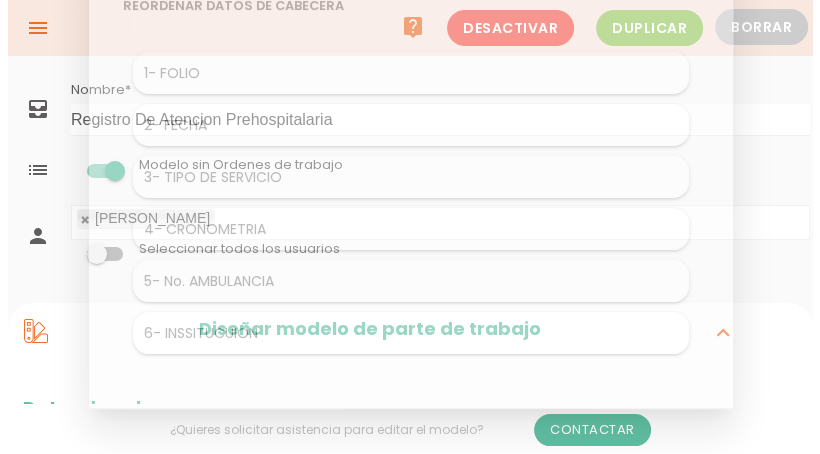 scroll, scrollTop: 0, scrollLeft: 0, axis: both 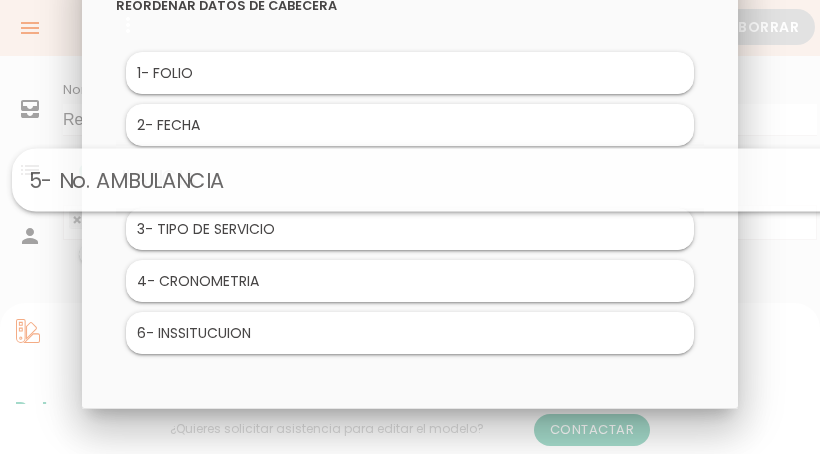 drag, startPoint x: 292, startPoint y: 275, endPoint x: 320, endPoint y: 171, distance: 107.70329 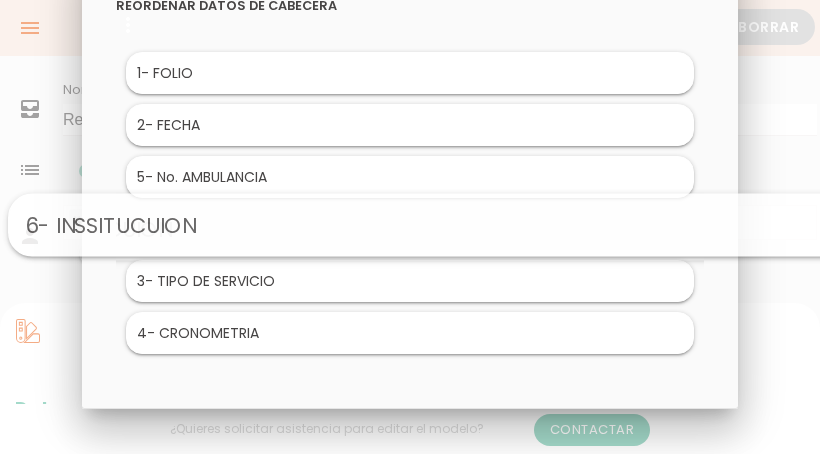 drag, startPoint x: 296, startPoint y: 316, endPoint x: 321, endPoint y: 208, distance: 110.85576 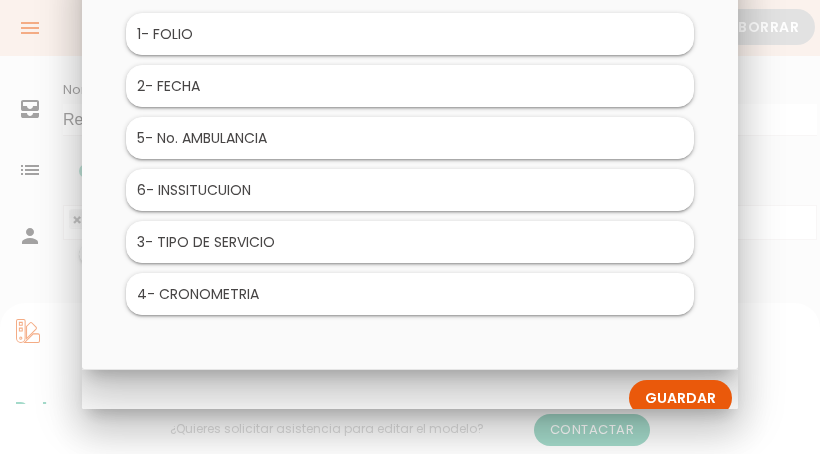 scroll, scrollTop: 56, scrollLeft: 0, axis: vertical 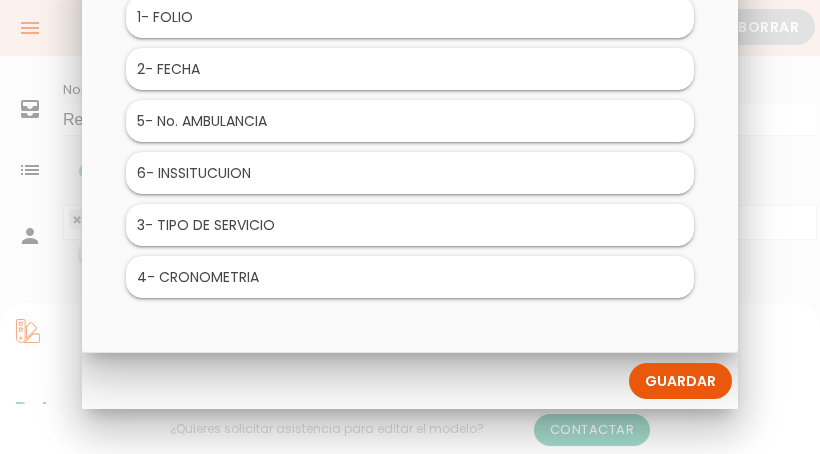 click on "Guardar" at bounding box center (680, 381) 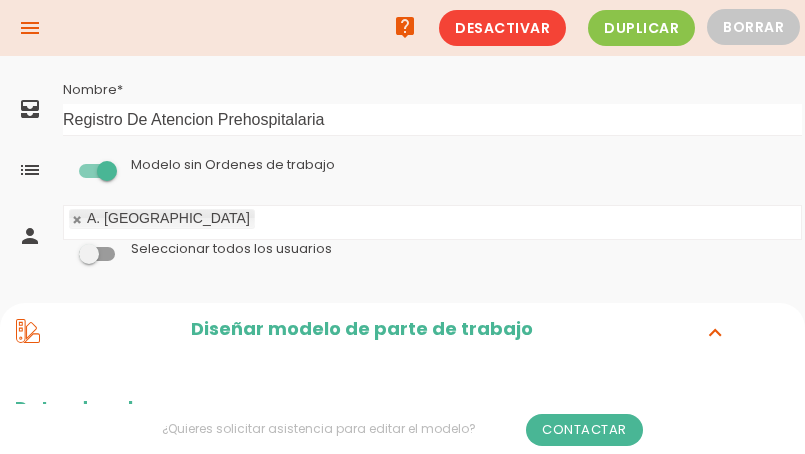 scroll, scrollTop: 0, scrollLeft: 0, axis: both 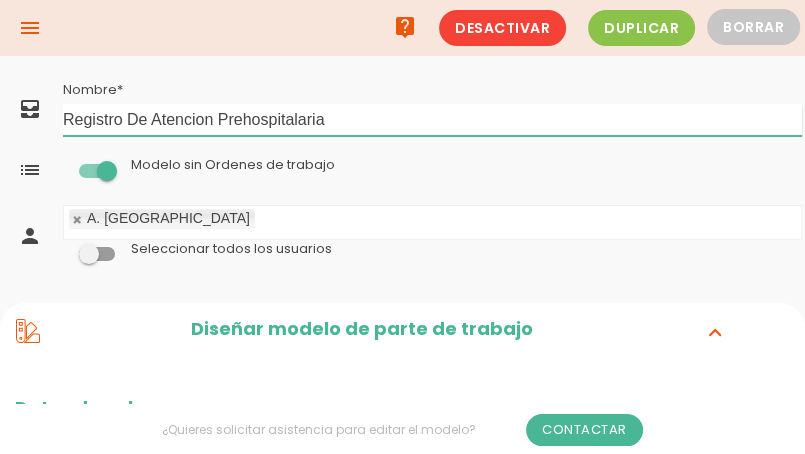 click on "Registro De Atencion Prehospitalaria" at bounding box center (432, 120) 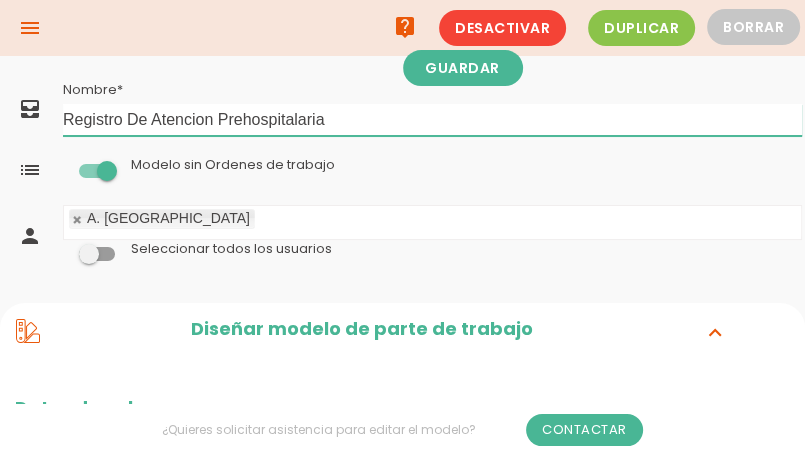 type on "Registro De Atencion Prehospitalaria" 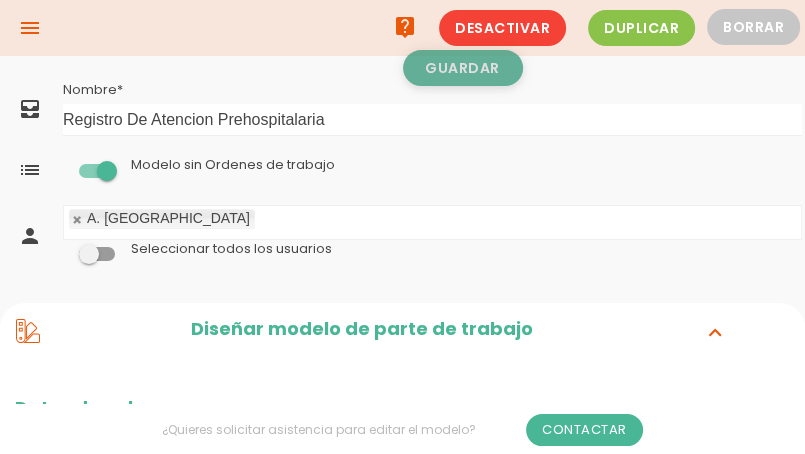 click on "Guardar" at bounding box center (463, 68) 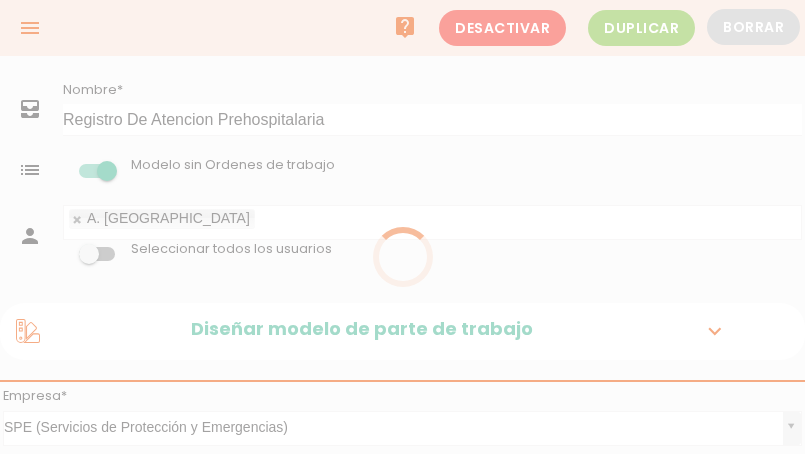 scroll, scrollTop: 0, scrollLeft: 0, axis: both 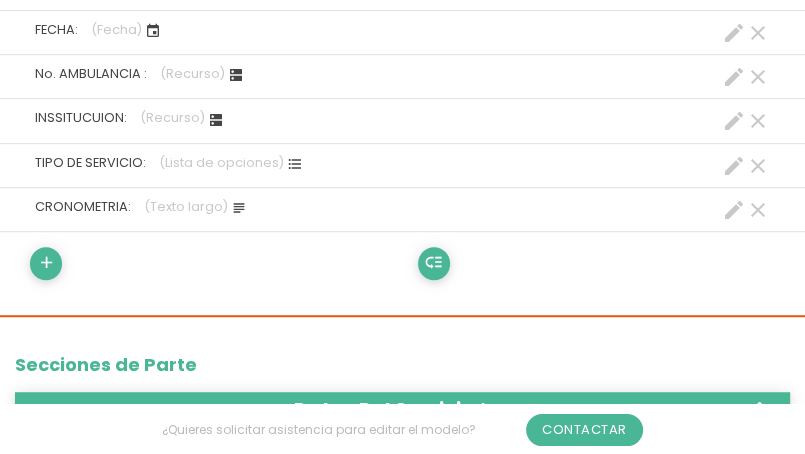 click on "create" at bounding box center (734, 77) 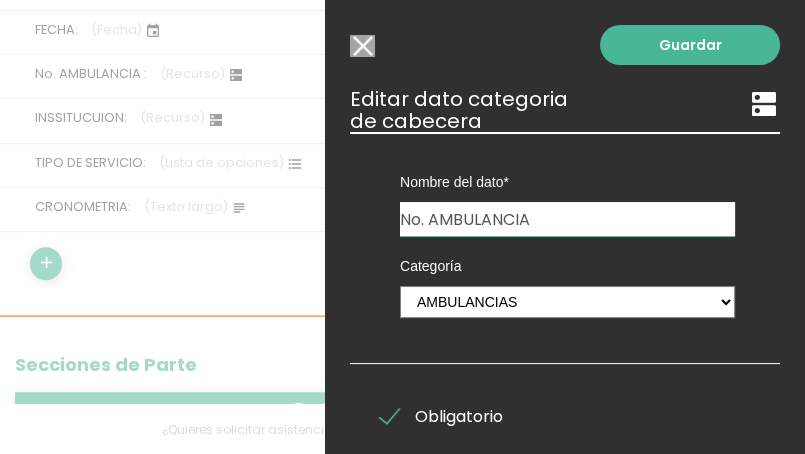 click on "Modelo sin Ordenes de trabajo" at bounding box center (362, 46) 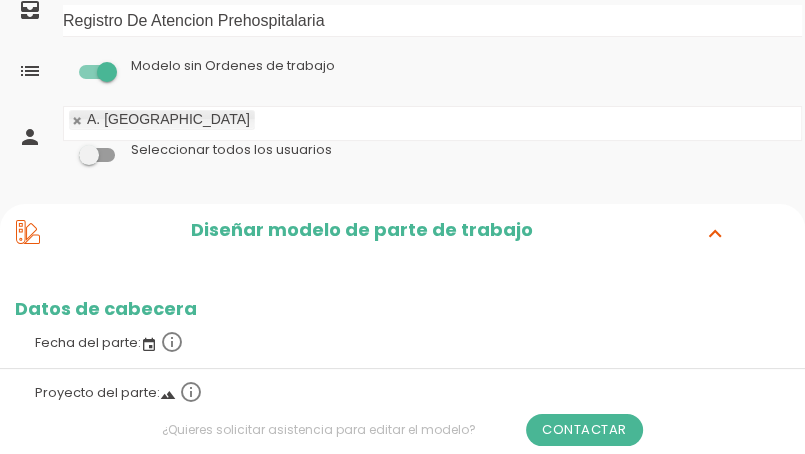 scroll, scrollTop: 0, scrollLeft: 0, axis: both 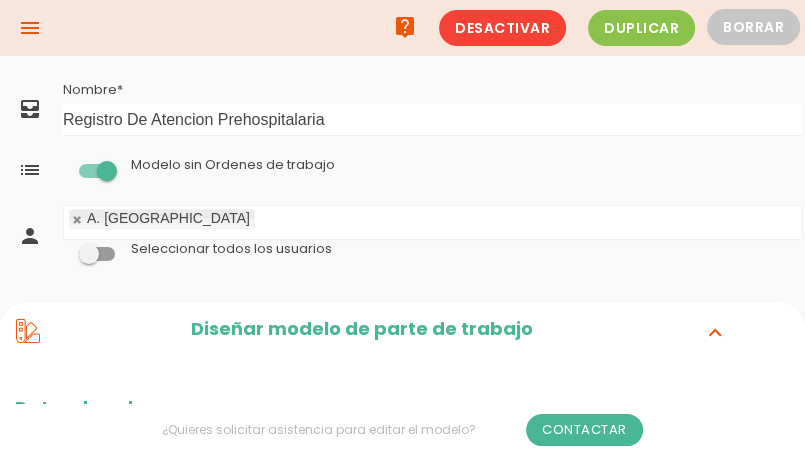 click on "menu" at bounding box center (30, 28) 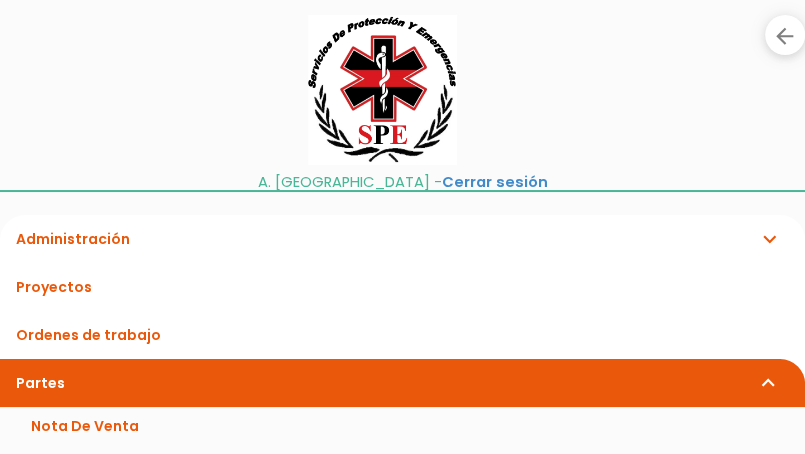 scroll, scrollTop: 300, scrollLeft: 0, axis: vertical 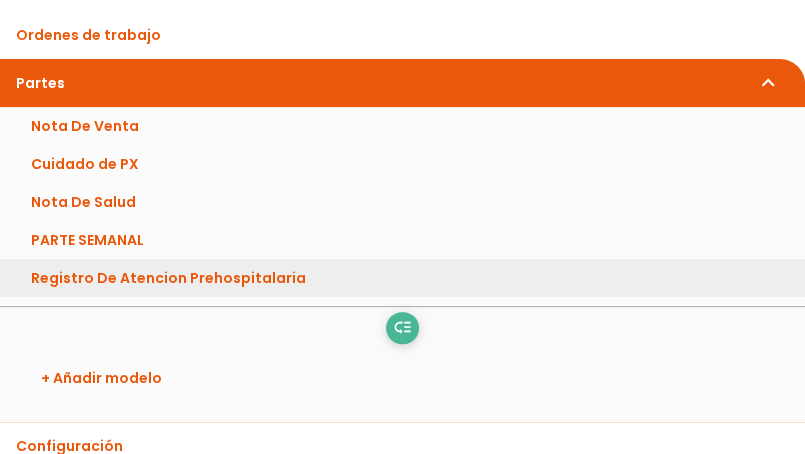 click on "Registro De Atencion Prehospitalaria" at bounding box center [402, 278] 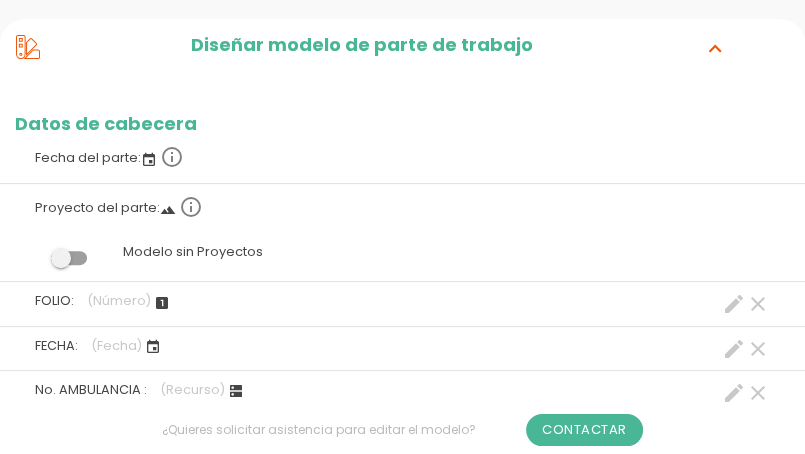 scroll, scrollTop: 300, scrollLeft: 0, axis: vertical 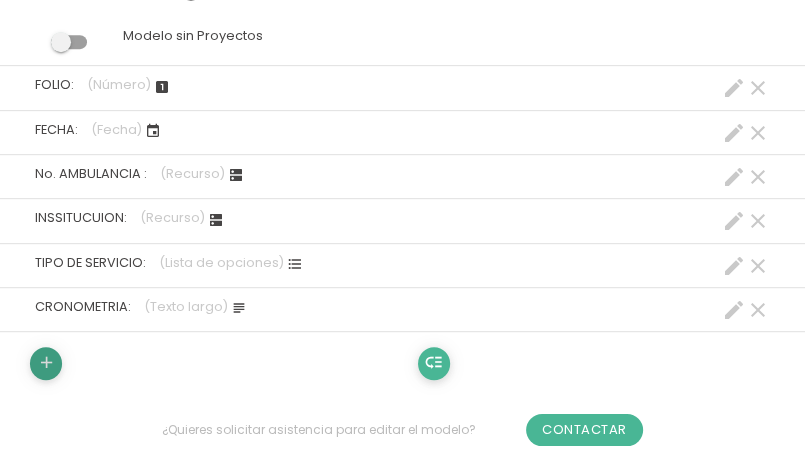 click on "add" at bounding box center [46, 363] 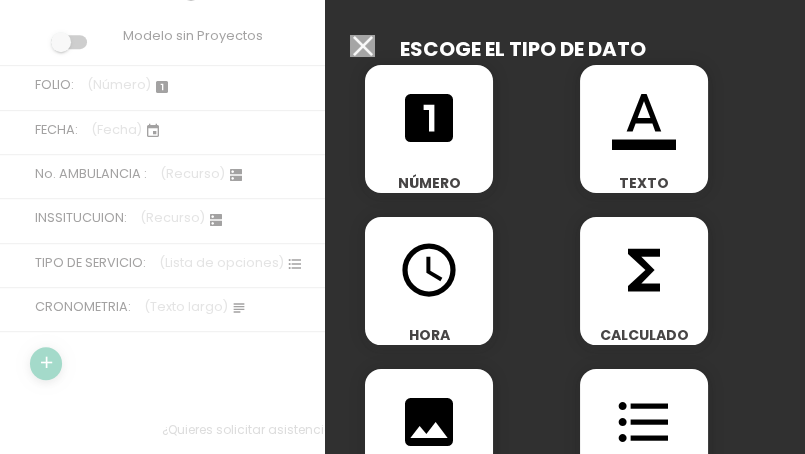 click at bounding box center [402, 171] 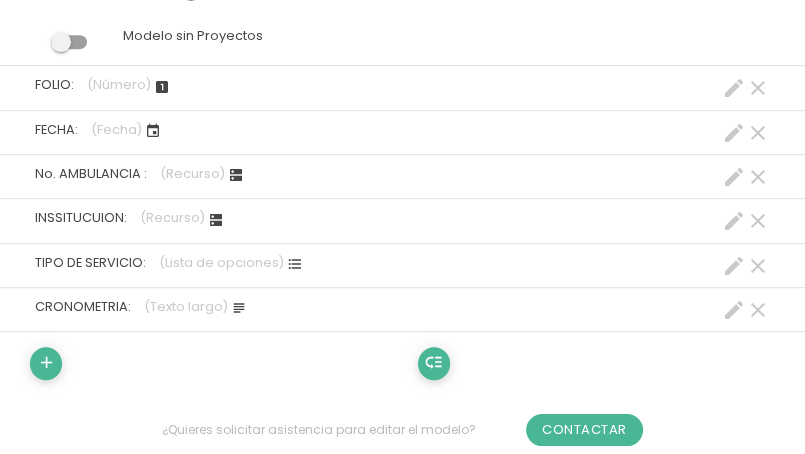 click on "create" at bounding box center (734, 310) 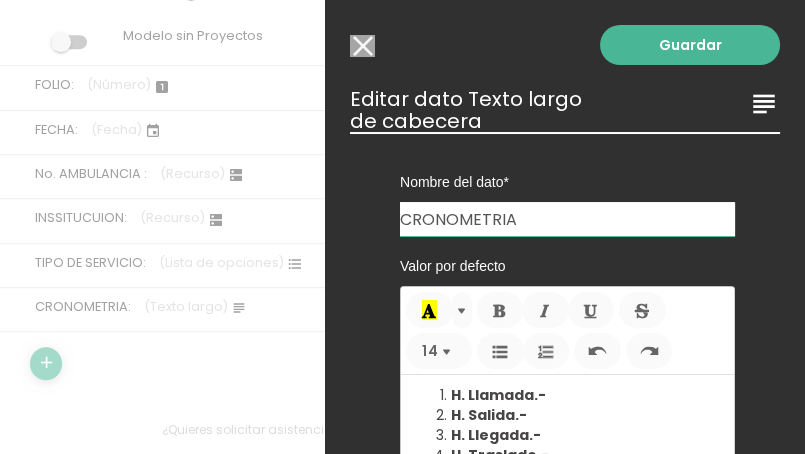 click on "Modelo sin Ordenes de trabajo" at bounding box center [362, 46] 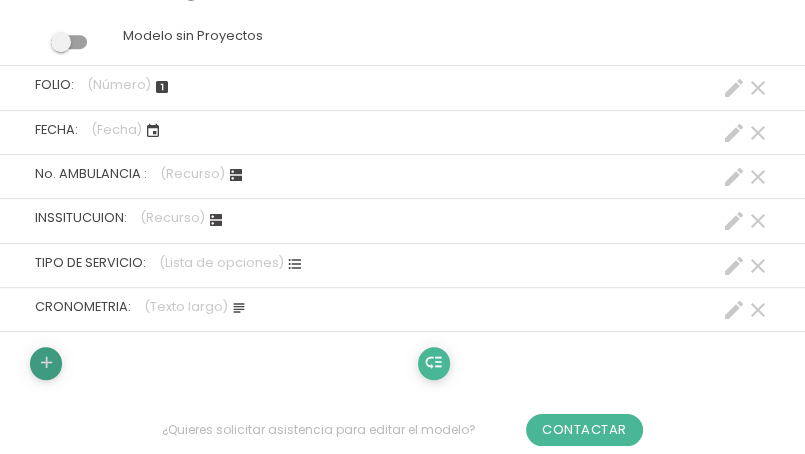 click on "add" at bounding box center [46, 363] 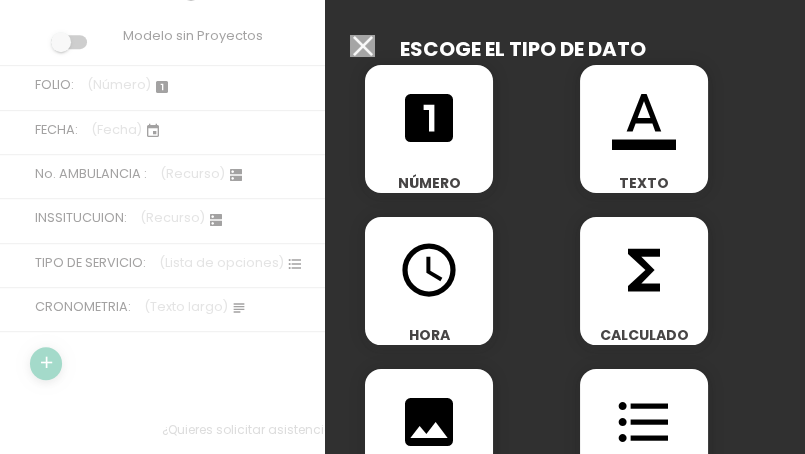 click on "access_time" at bounding box center [429, 270] 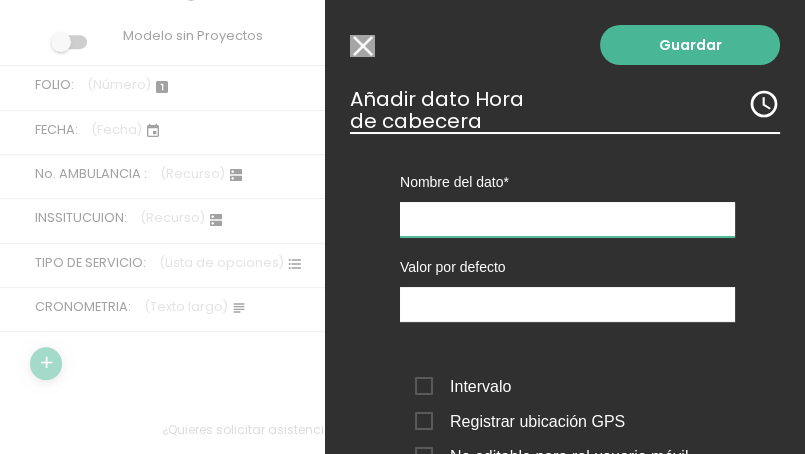 click at bounding box center (567, 219) 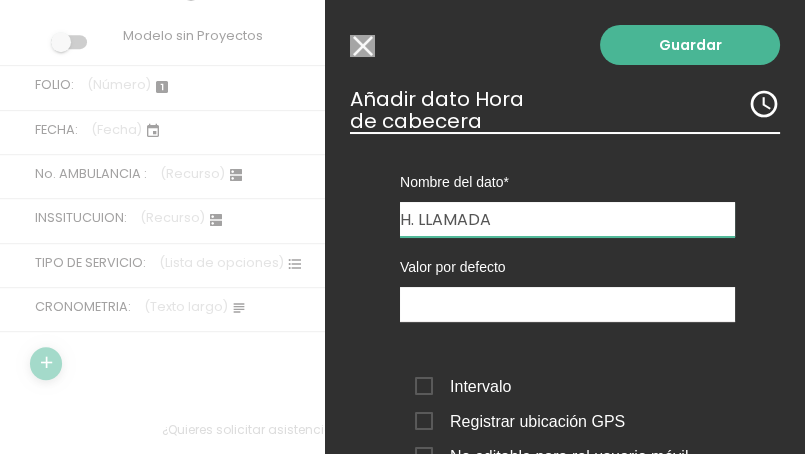 scroll, scrollTop: 278, scrollLeft: 0, axis: vertical 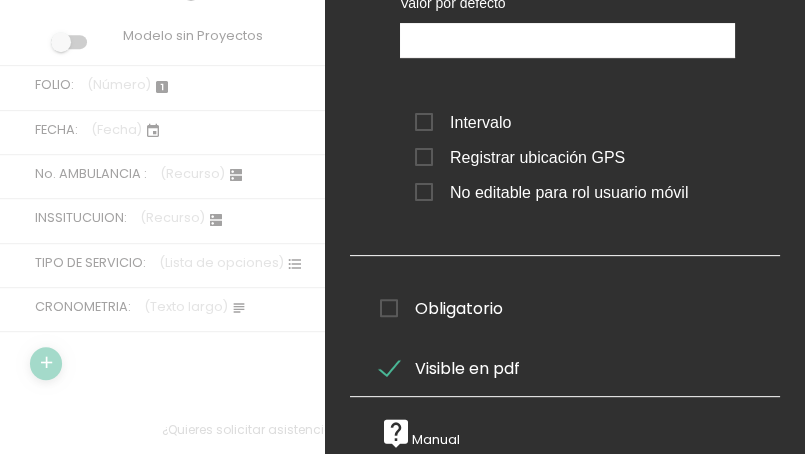 type on "H. LLAMADA" 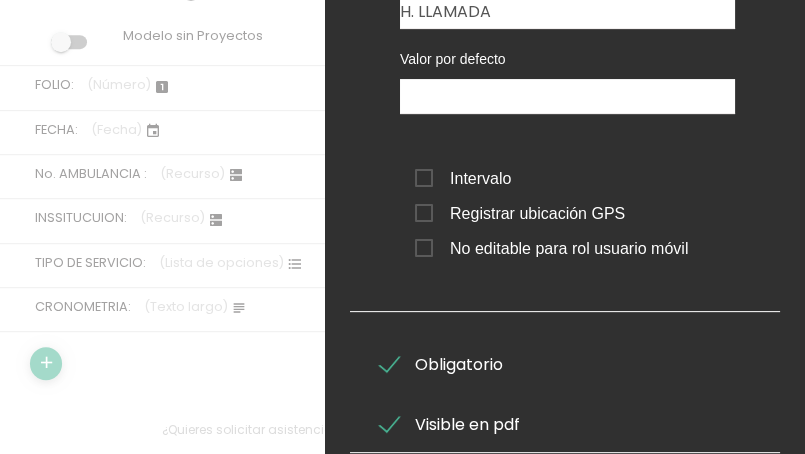 scroll, scrollTop: 0, scrollLeft: 0, axis: both 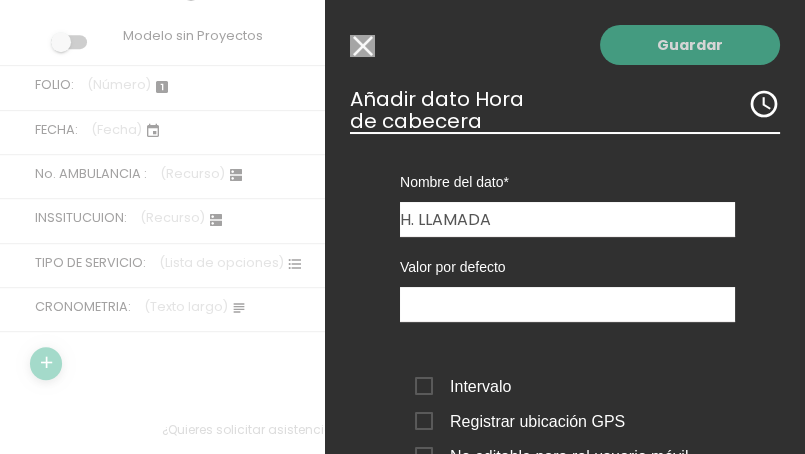 click on "Guardar" at bounding box center [690, 45] 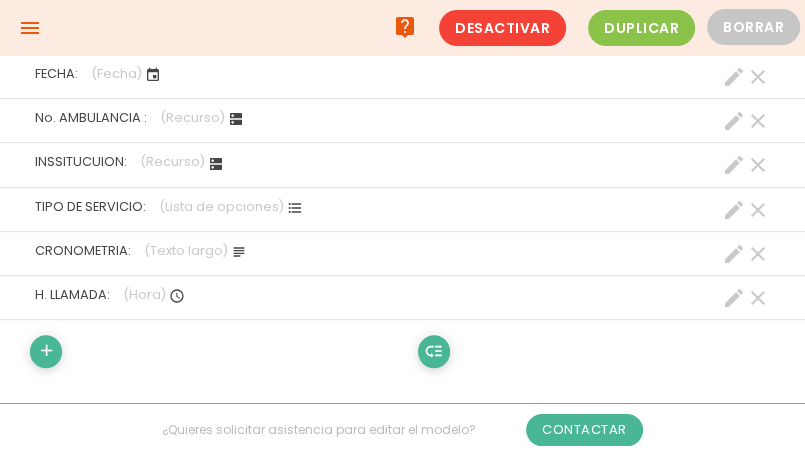 scroll, scrollTop: 4808, scrollLeft: 0, axis: vertical 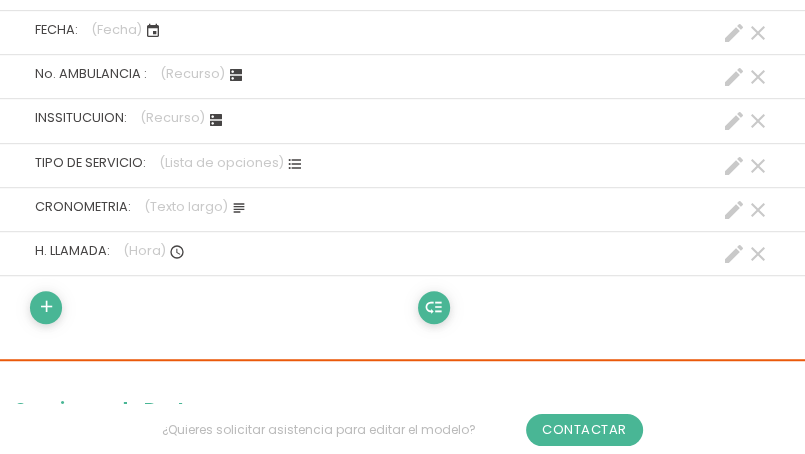 click on "clear" at bounding box center [758, 254] 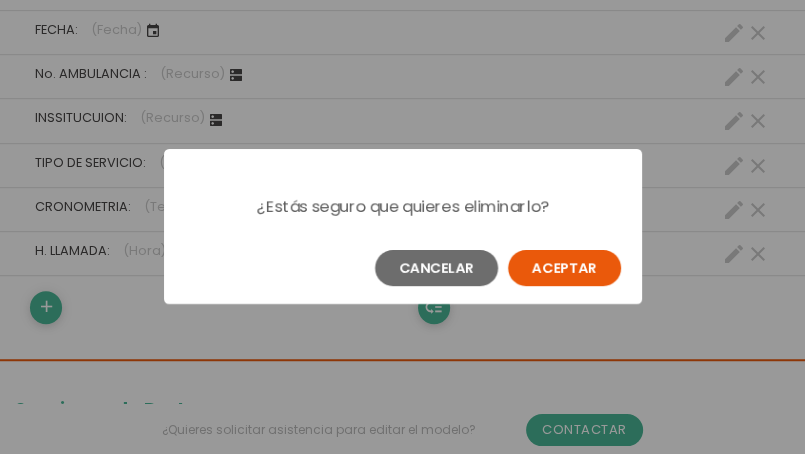 scroll, scrollTop: 0, scrollLeft: 0, axis: both 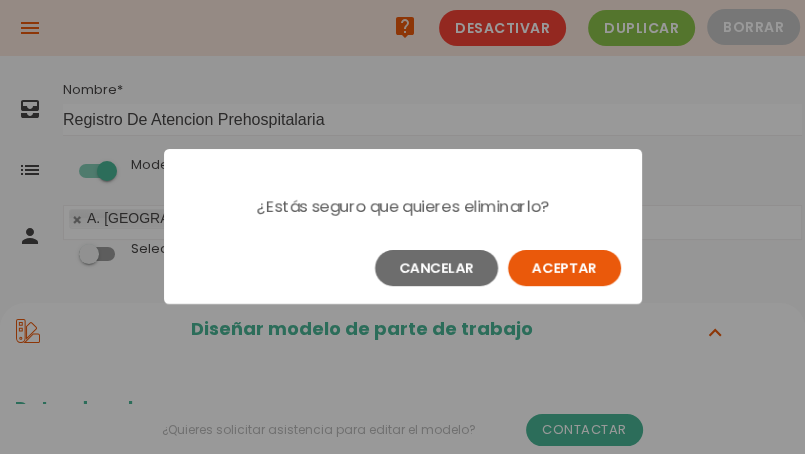 click on "Aceptar" at bounding box center (564, 268) 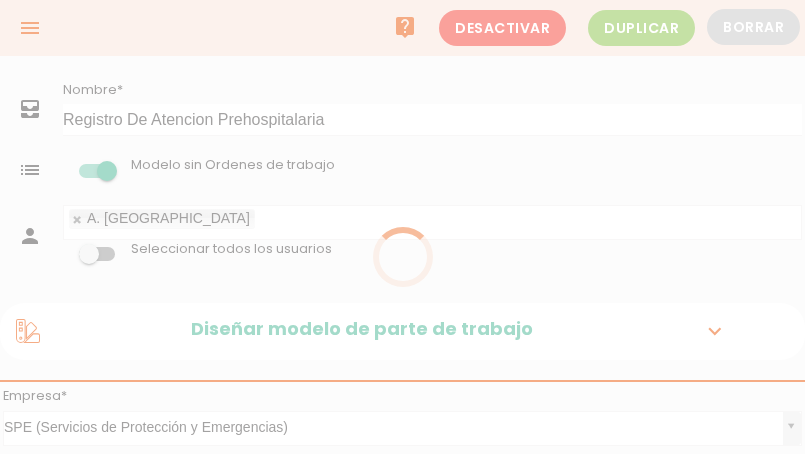 scroll, scrollTop: 0, scrollLeft: 0, axis: both 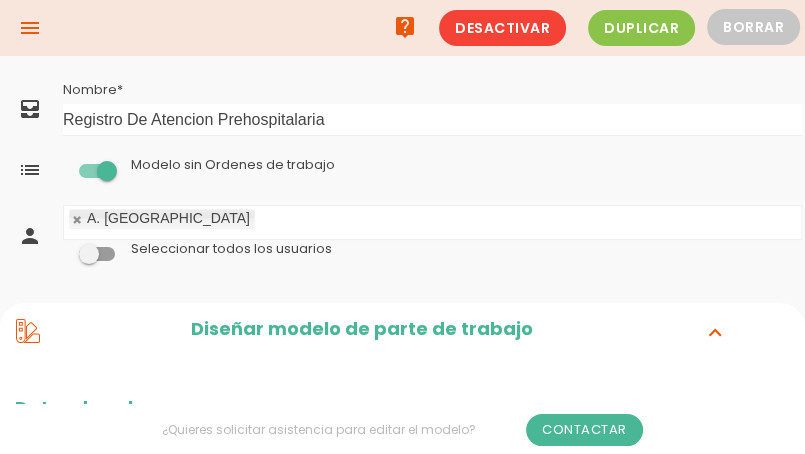 click on "menu" at bounding box center [30, 28] 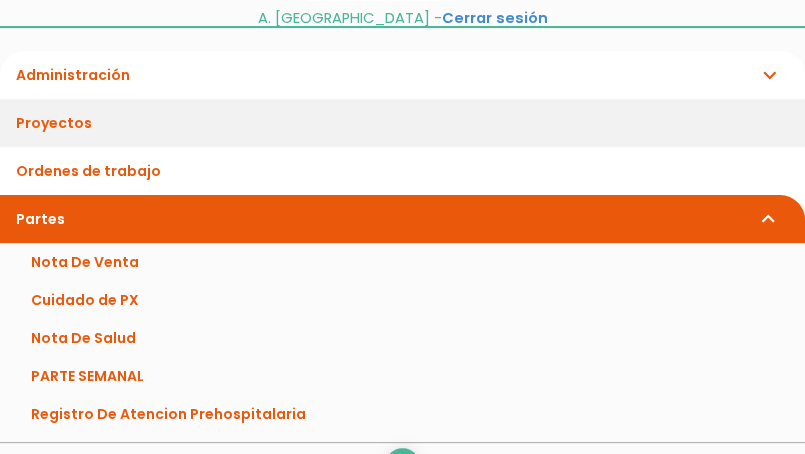 scroll, scrollTop: 200, scrollLeft: 0, axis: vertical 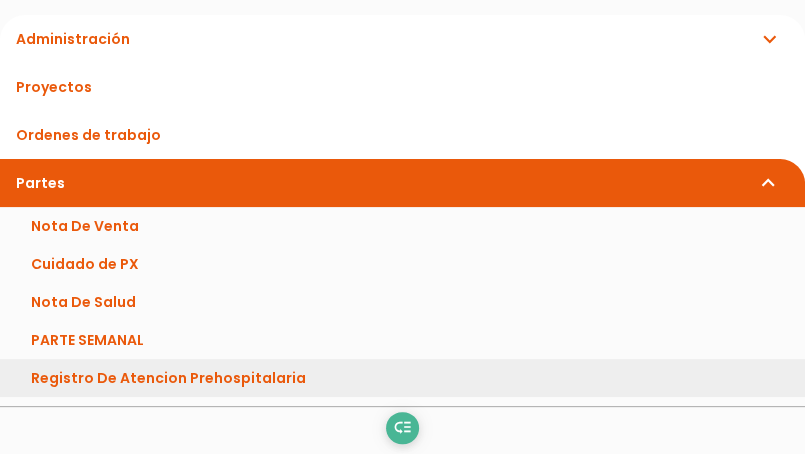 click on "Registro De Atencion Prehospitalaria" at bounding box center [402, 378] 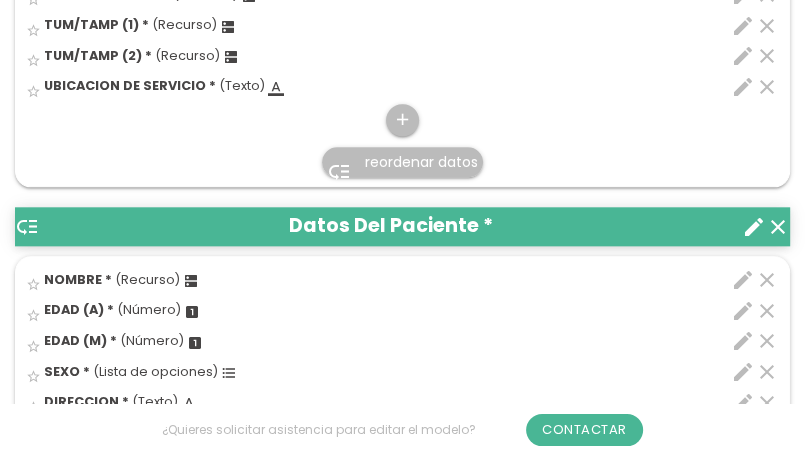 scroll, scrollTop: 1300, scrollLeft: 0, axis: vertical 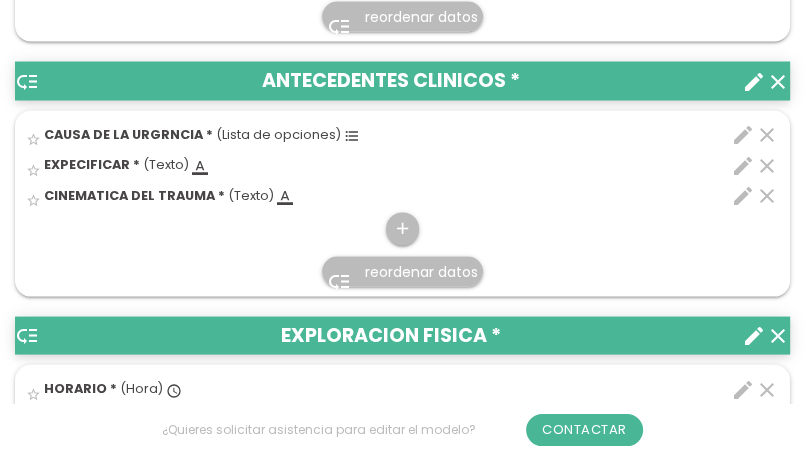 click on "edit" at bounding box center [743, 134] 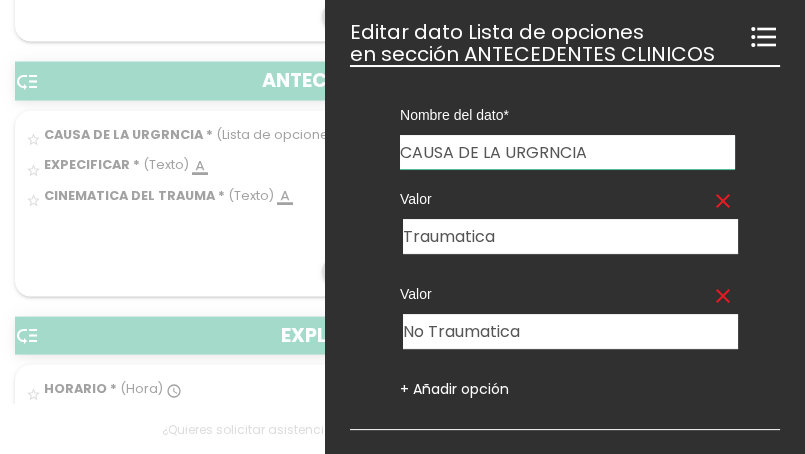 scroll, scrollTop: 0, scrollLeft: 0, axis: both 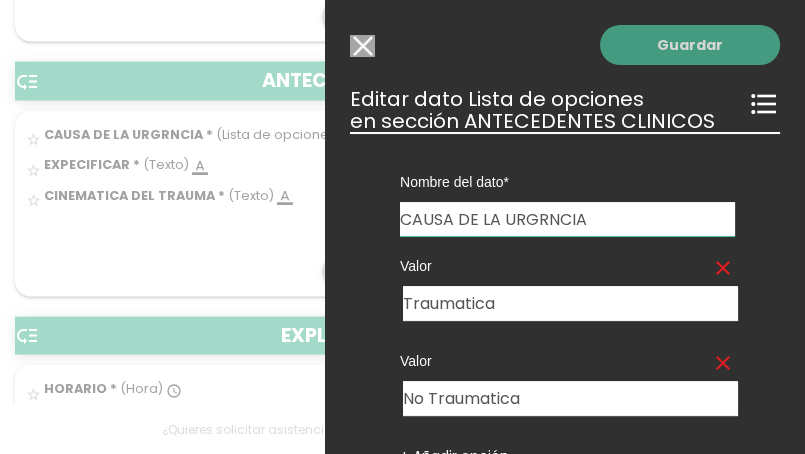 click on "Guardar" at bounding box center (690, 45) 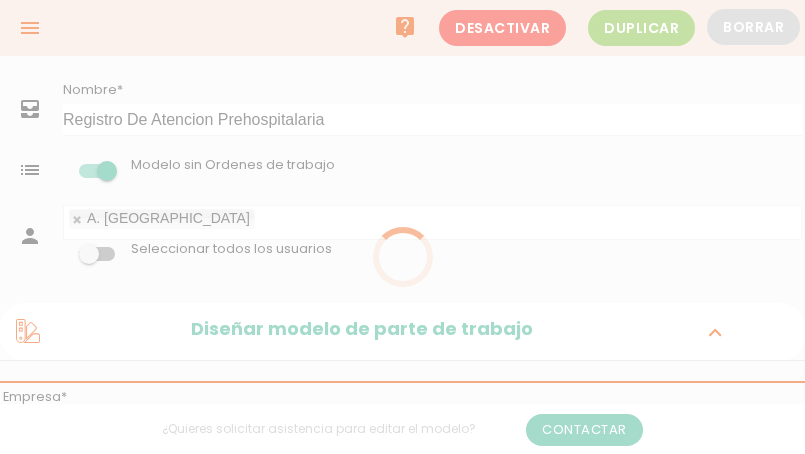scroll, scrollTop: 2000, scrollLeft: 0, axis: vertical 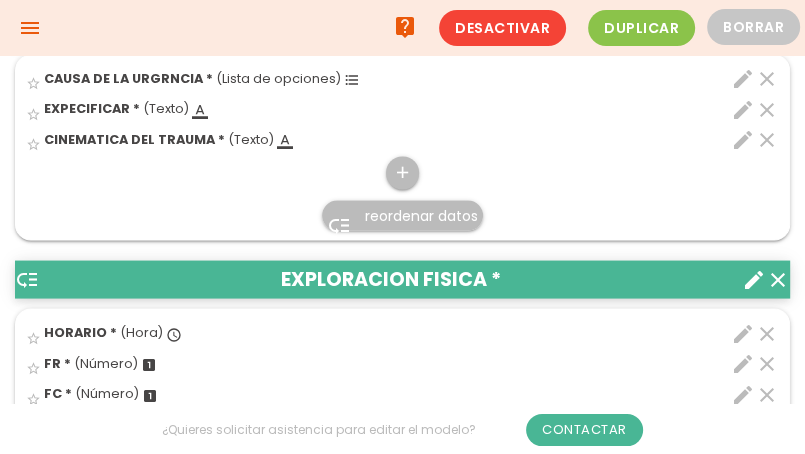 click on "edit" at bounding box center [743, 109] 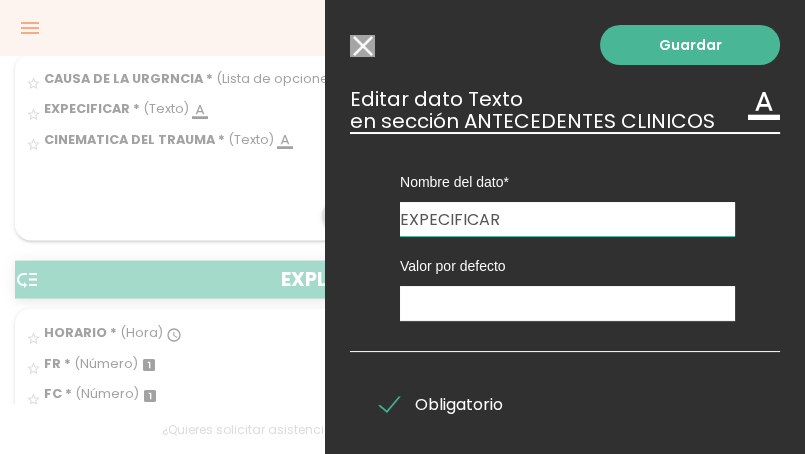 click on "Modelo sin Ordenes de trabajo" at bounding box center [362, 46] 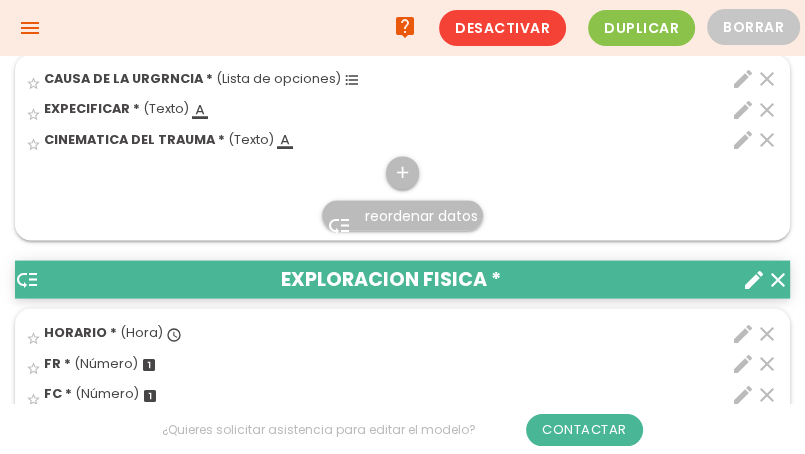 click on "edit" at bounding box center [743, 139] 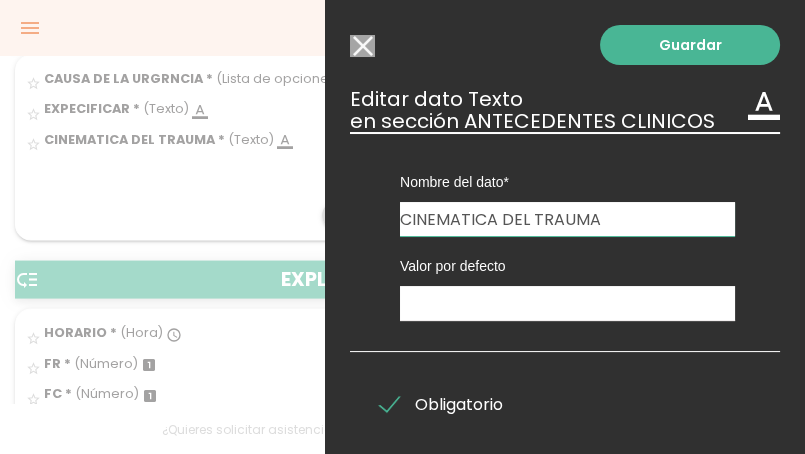 click on "Obligatorio" at bounding box center (441, 404) 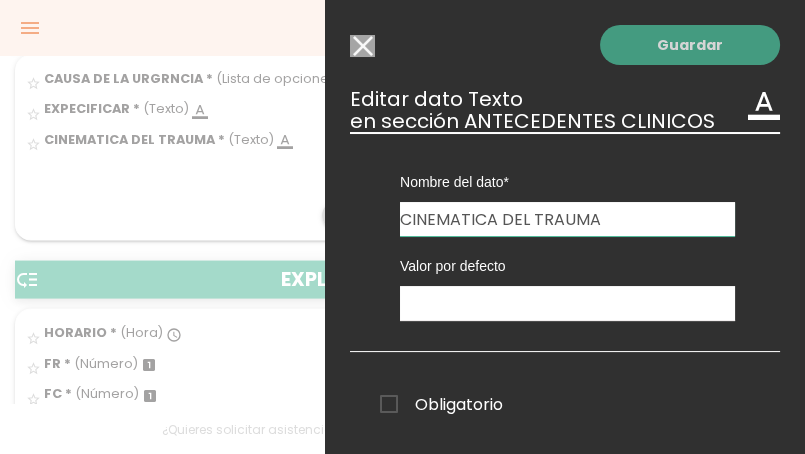 click on "Guardar" at bounding box center [690, 45] 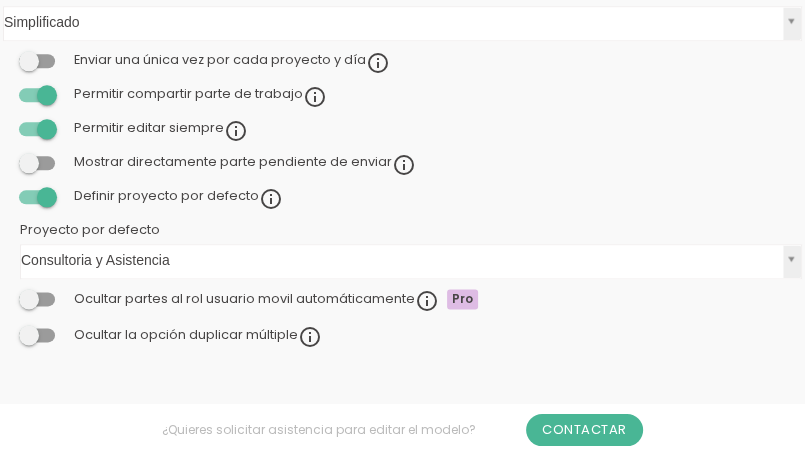 scroll, scrollTop: 4865, scrollLeft: 0, axis: vertical 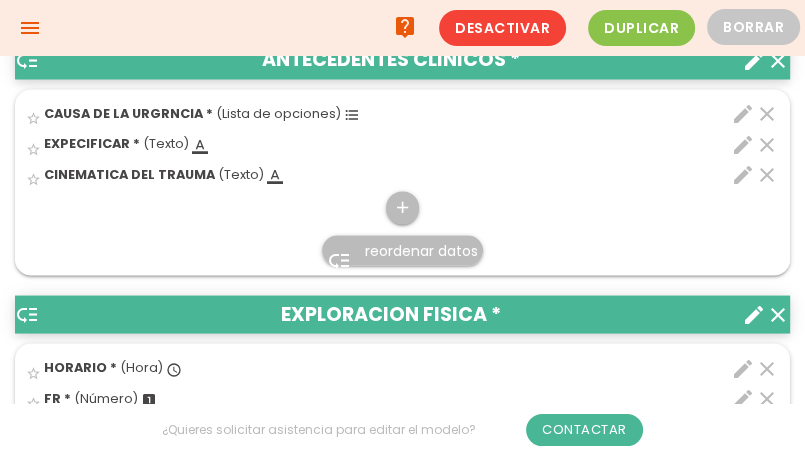 click on "clear" at bounding box center [767, 144] 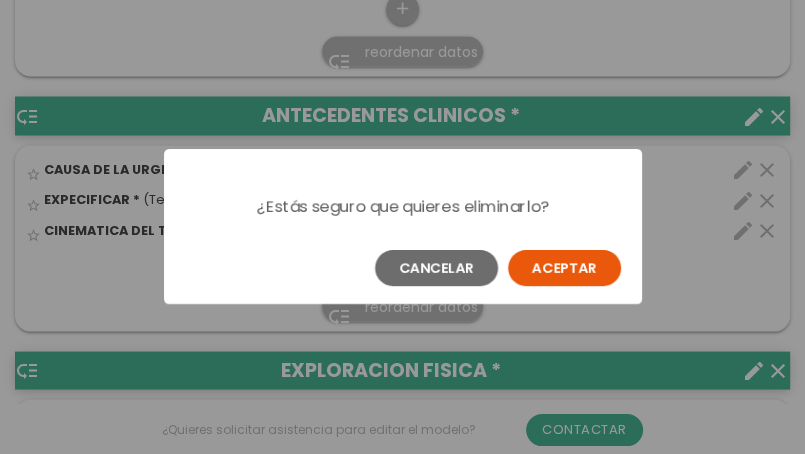 scroll, scrollTop: 0, scrollLeft: 0, axis: both 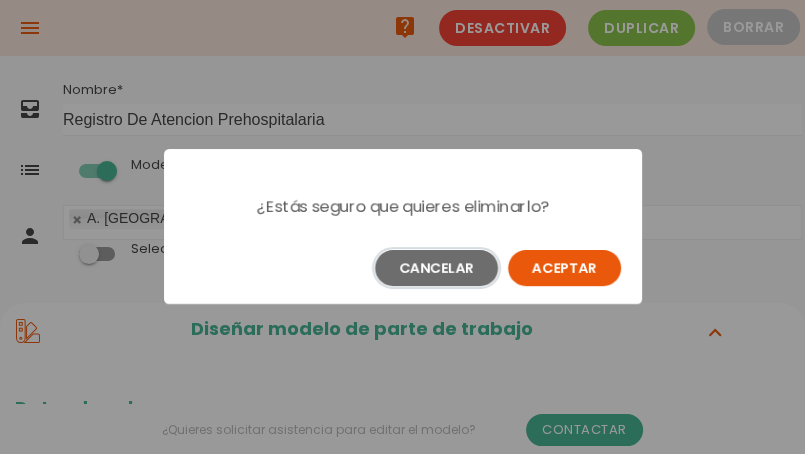 click on "Cancelar" at bounding box center [436, 268] 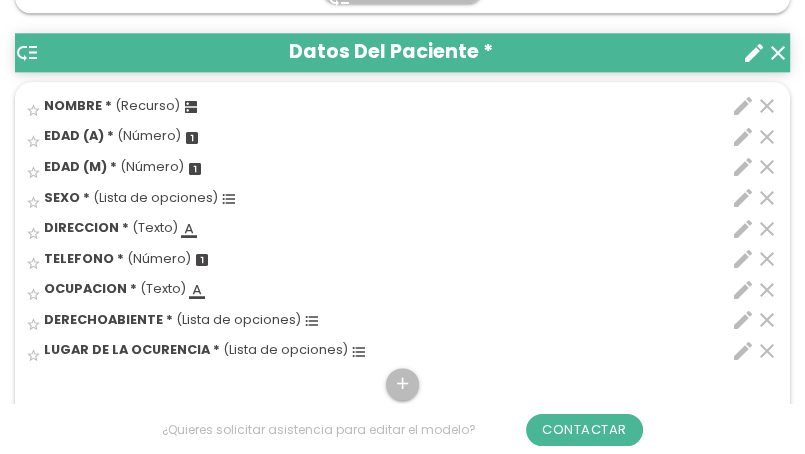 scroll, scrollTop: 1300, scrollLeft: 0, axis: vertical 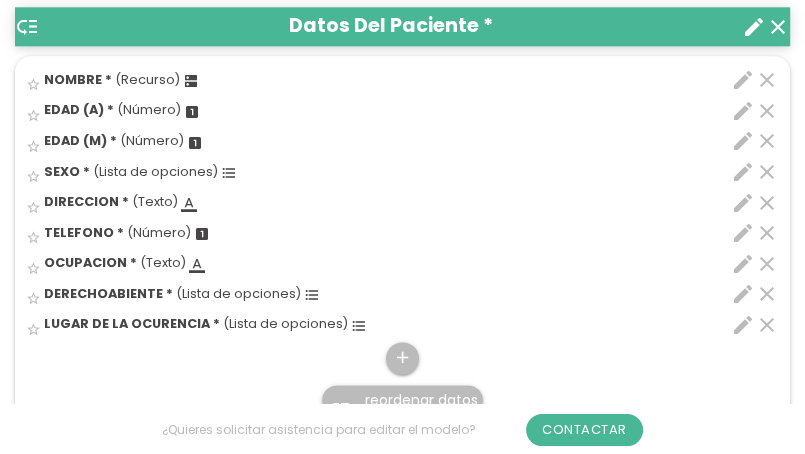 click on "edit" at bounding box center [743, 111] 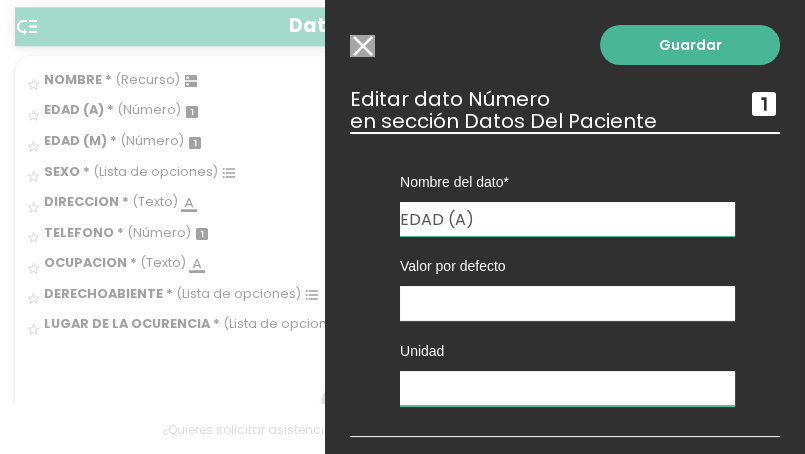click at bounding box center [567, 388] 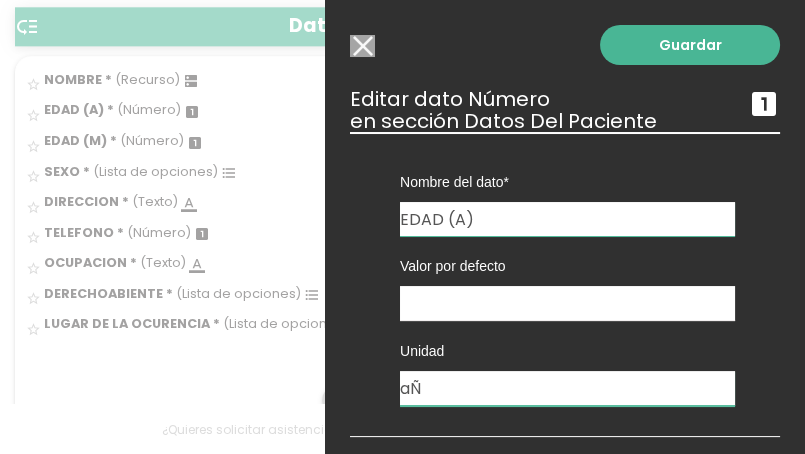 type on "a" 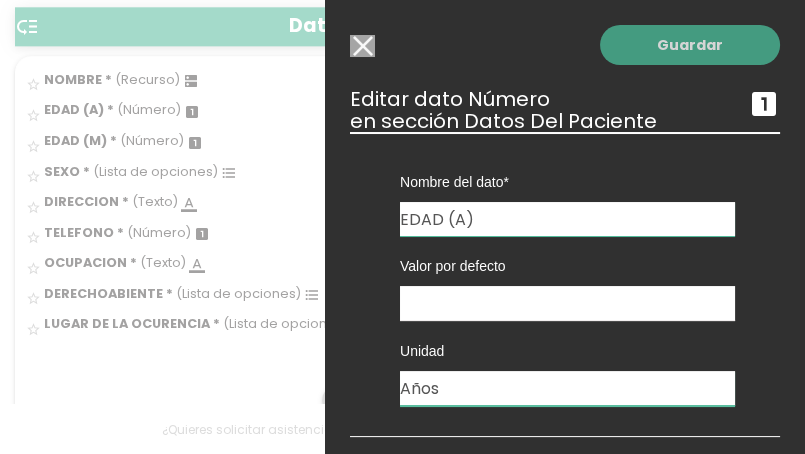 type on "Años" 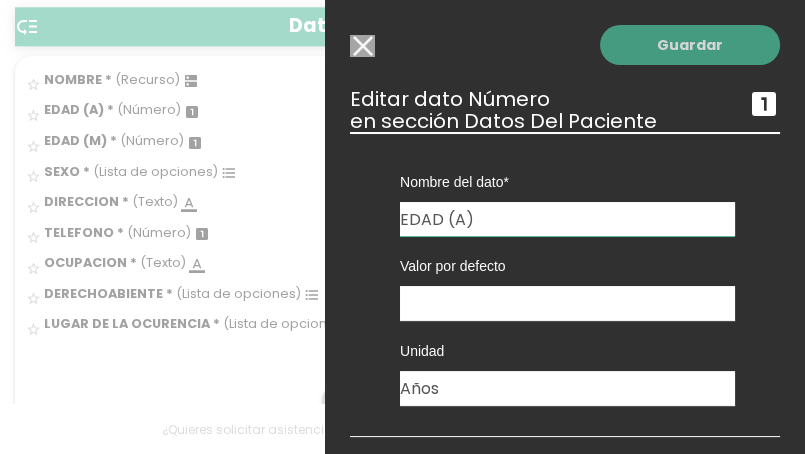 click on "Guardar" at bounding box center (690, 45) 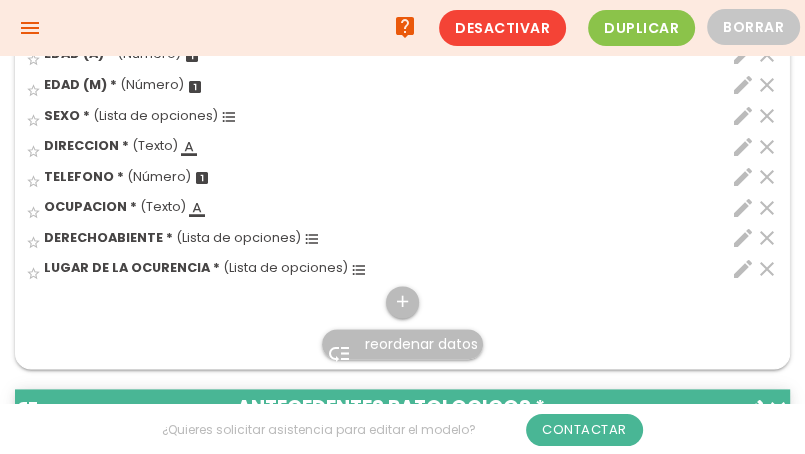 scroll, scrollTop: 1300, scrollLeft: 0, axis: vertical 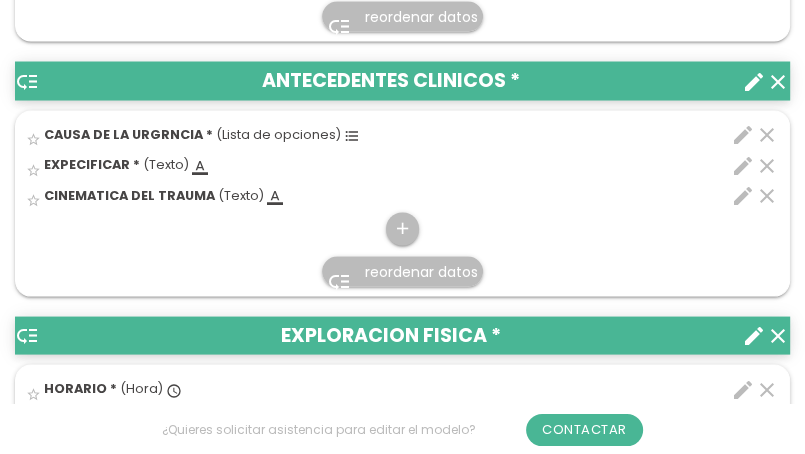 click on "edit" at bounding box center (743, 165) 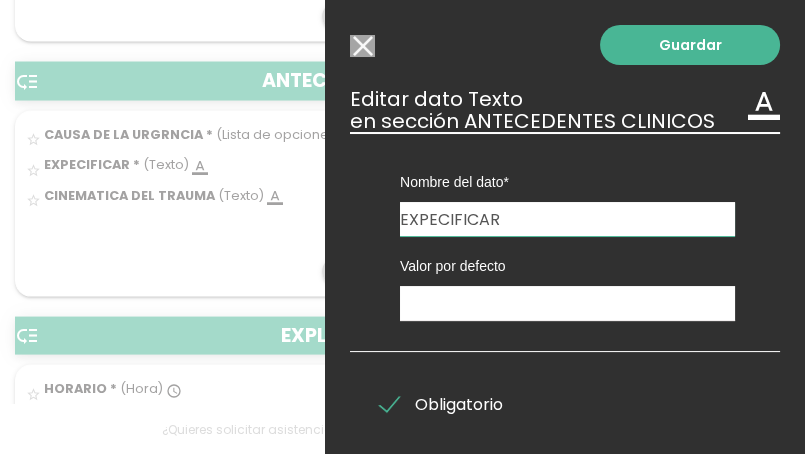 click on "Obligatorio" at bounding box center (565, 404) 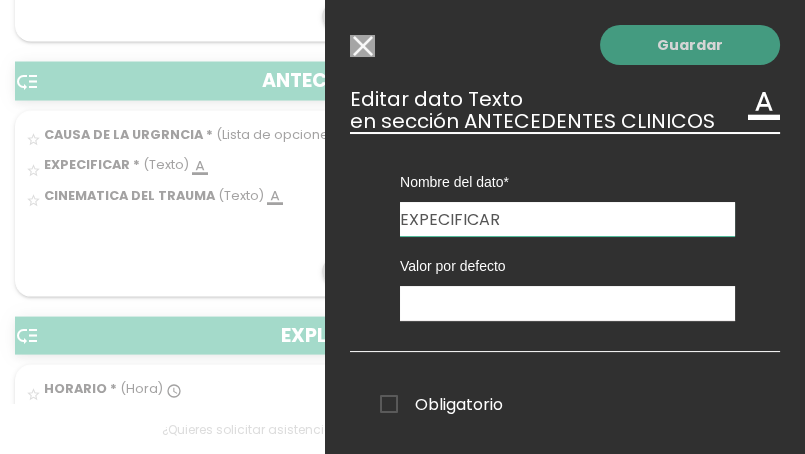 click on "Guardar" at bounding box center [690, 45] 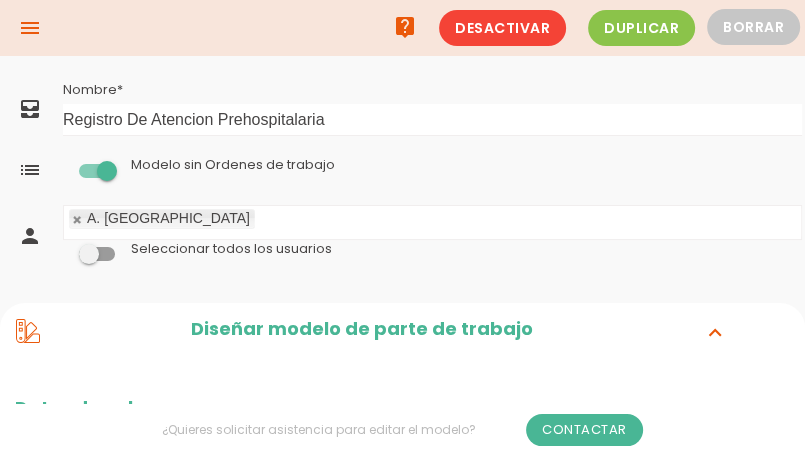 scroll, scrollTop: 2000, scrollLeft: 0, axis: vertical 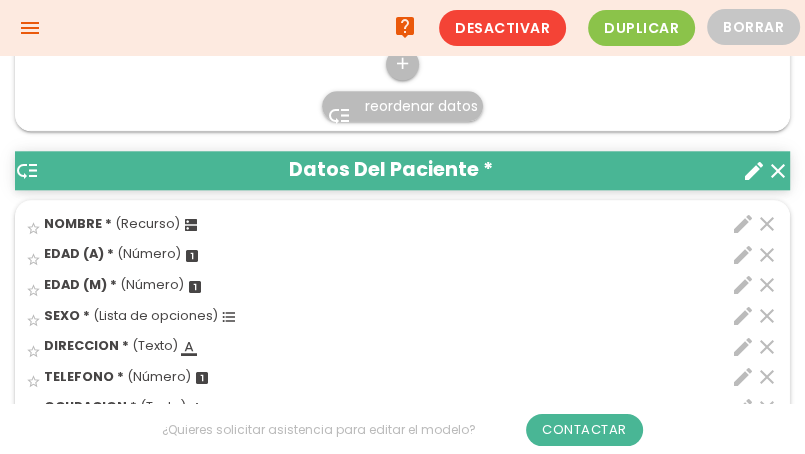 click on "edit" at bounding box center (743, 285) 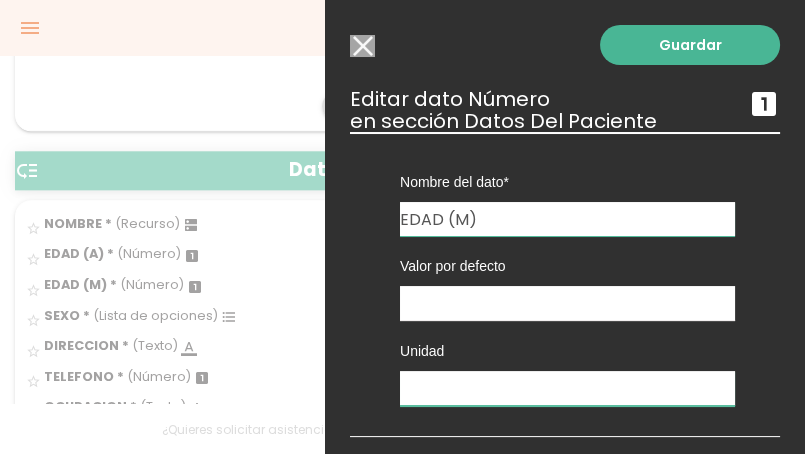 click at bounding box center [567, 388] 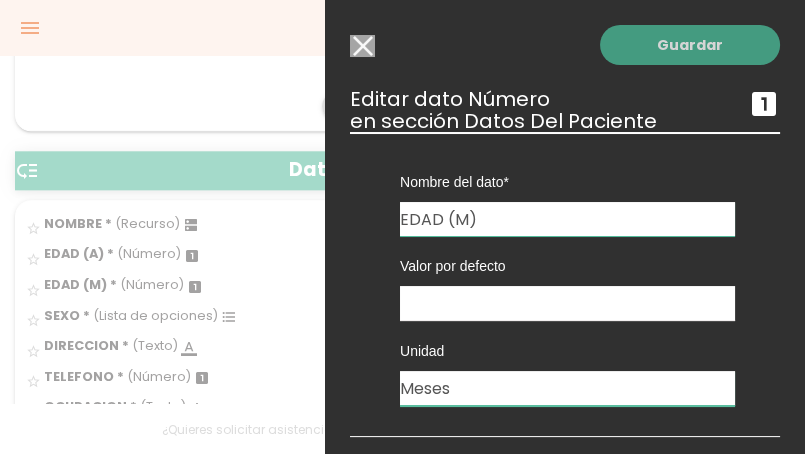 type on "Meses" 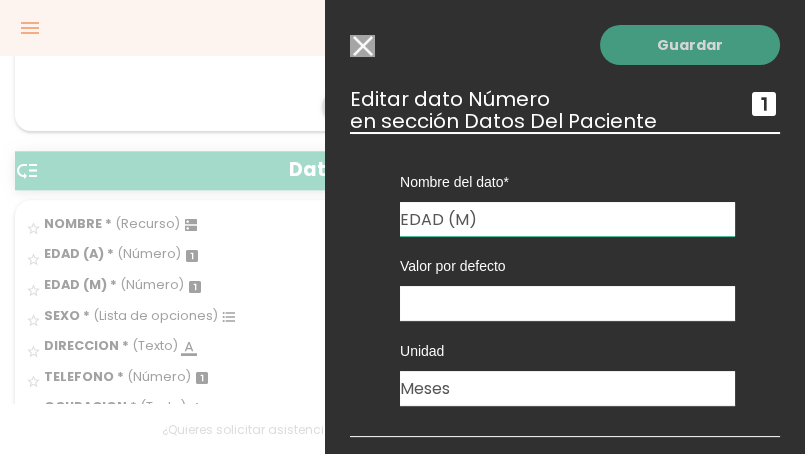 click on "Guardar" at bounding box center (690, 45) 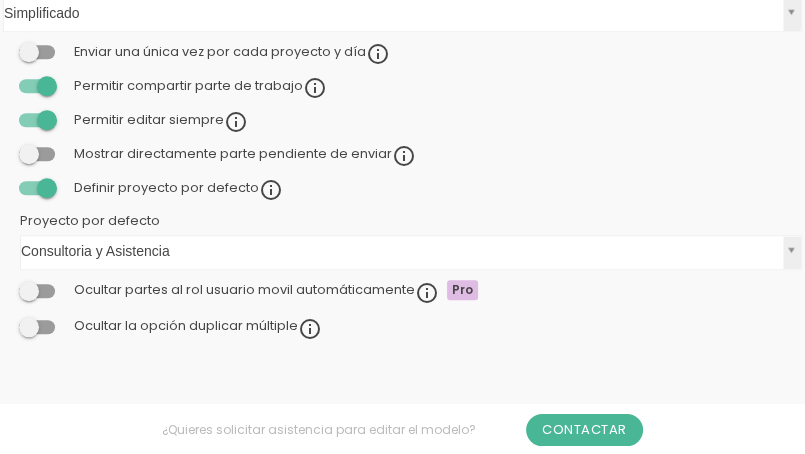 scroll, scrollTop: 5266, scrollLeft: 0, axis: vertical 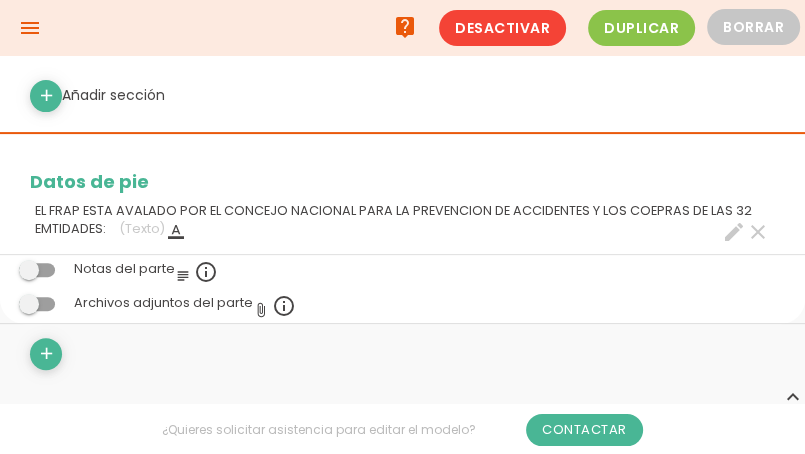 click on "create" at bounding box center (734, 232) 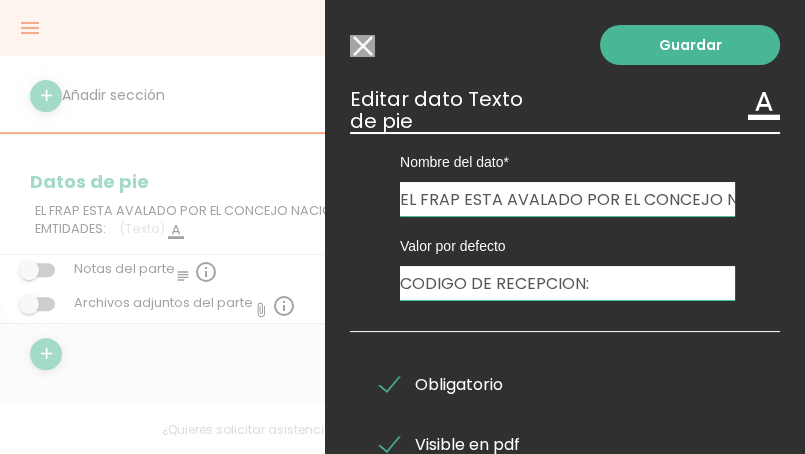 drag, startPoint x: 600, startPoint y: 279, endPoint x: 405, endPoint y: 281, distance: 195.01025 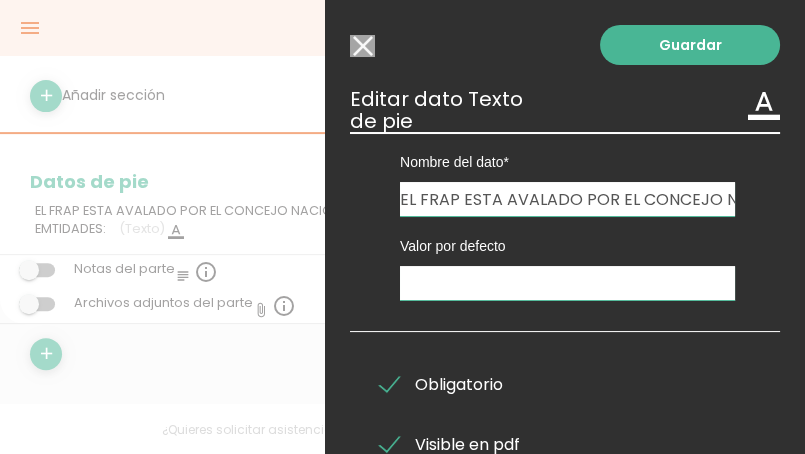 type 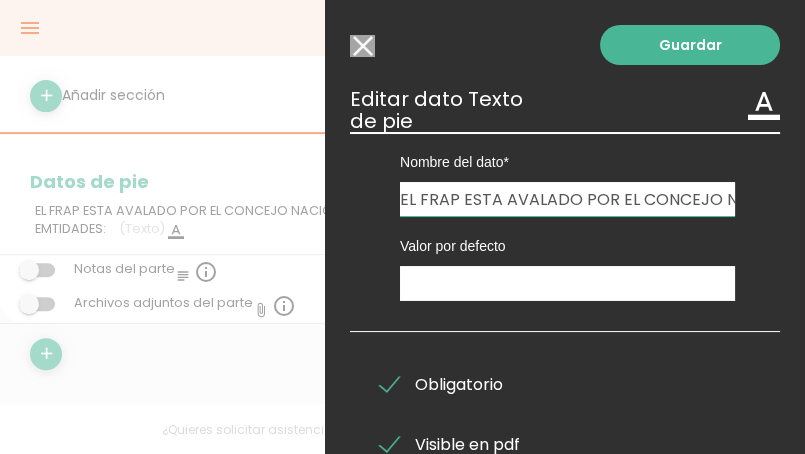 click on "Obligatorio" at bounding box center [441, 384] 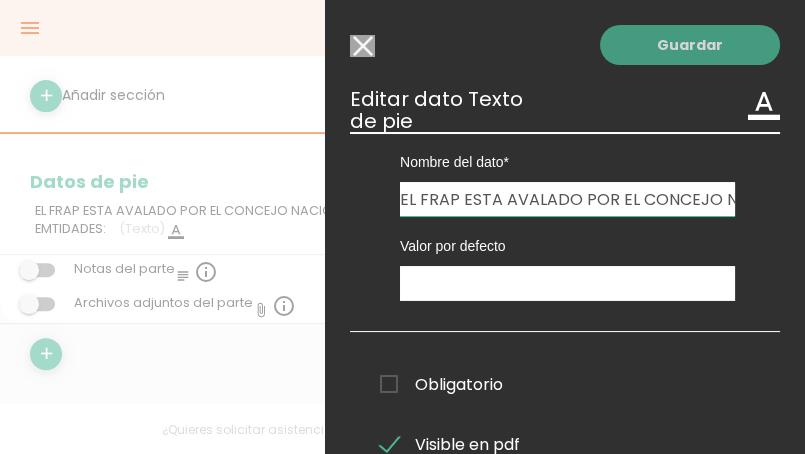click on "Guardar" at bounding box center [690, 45] 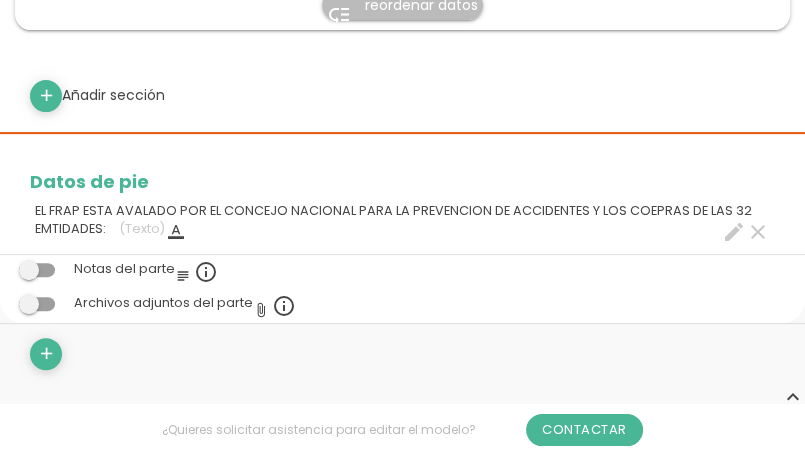 scroll, scrollTop: 4323, scrollLeft: 0, axis: vertical 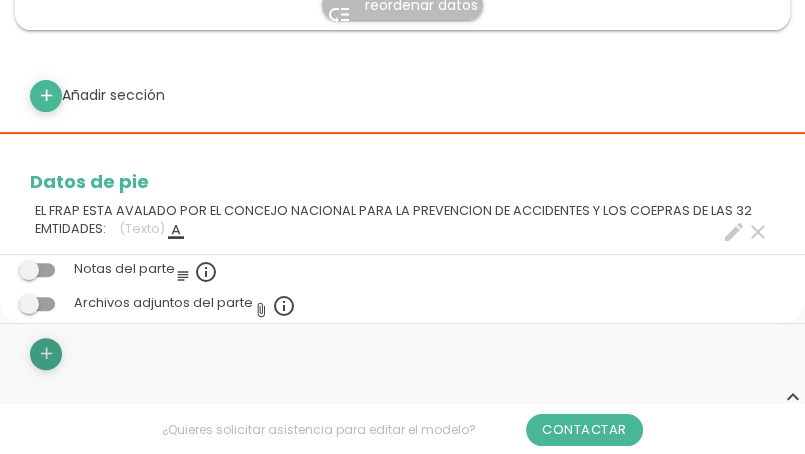 click on "add" at bounding box center [46, 354] 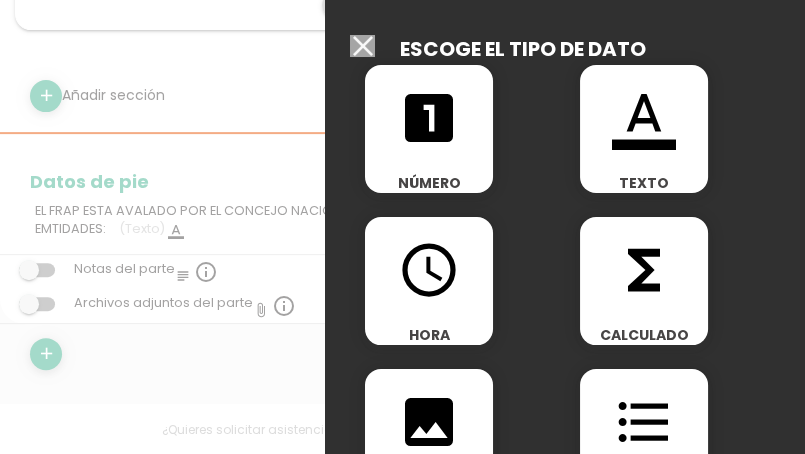 click on "format_color_text
TEXTO" at bounding box center (644, 129) 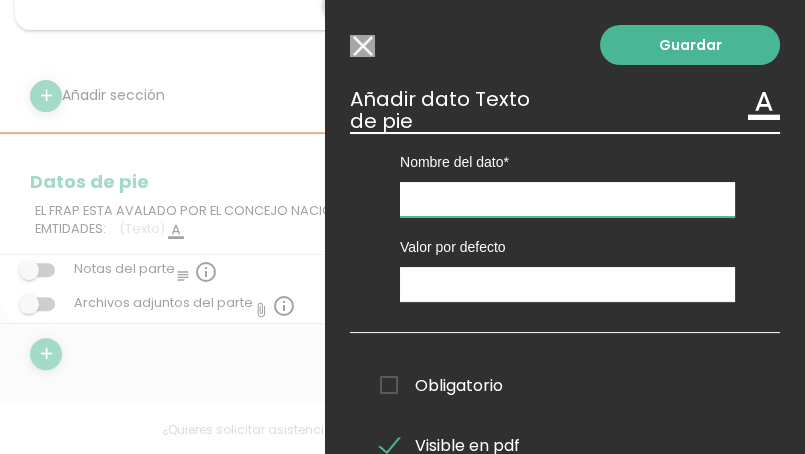 click at bounding box center (567, 199) 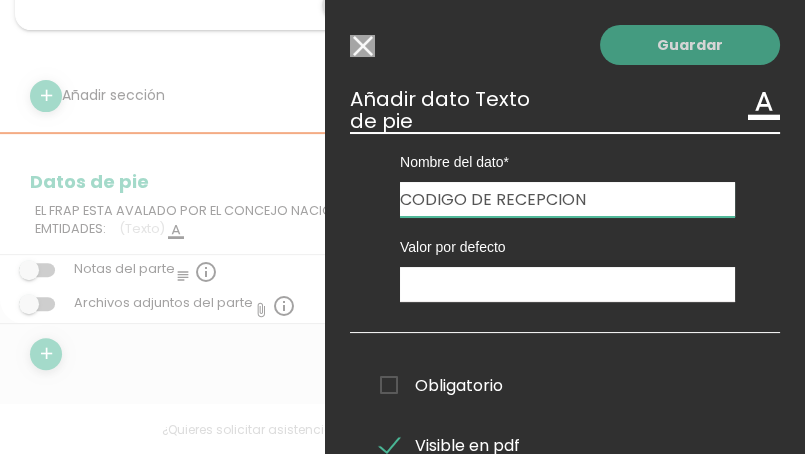 type on "CODIGO DE RECEPCION" 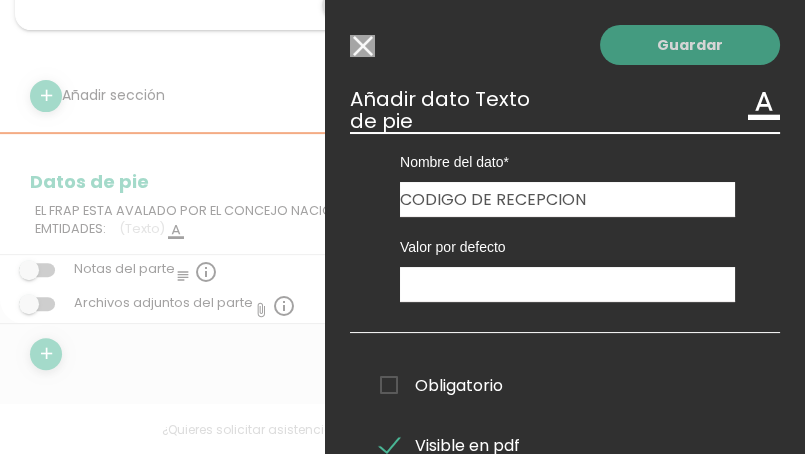 click on "Guardar" at bounding box center (690, 45) 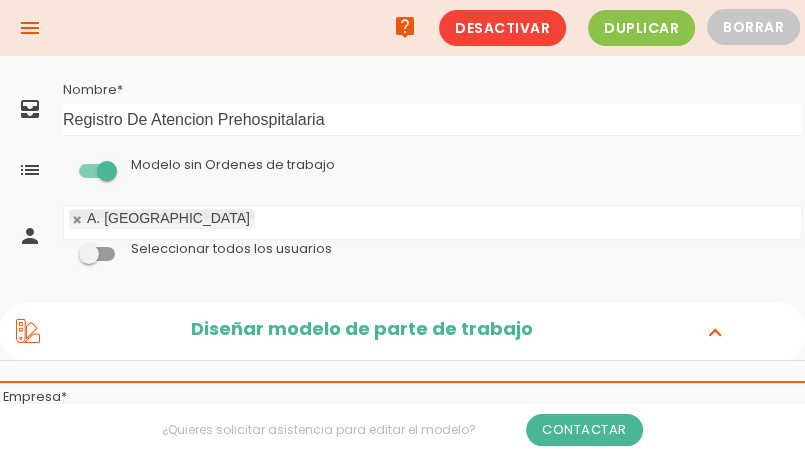 scroll, scrollTop: 5310, scrollLeft: 0, axis: vertical 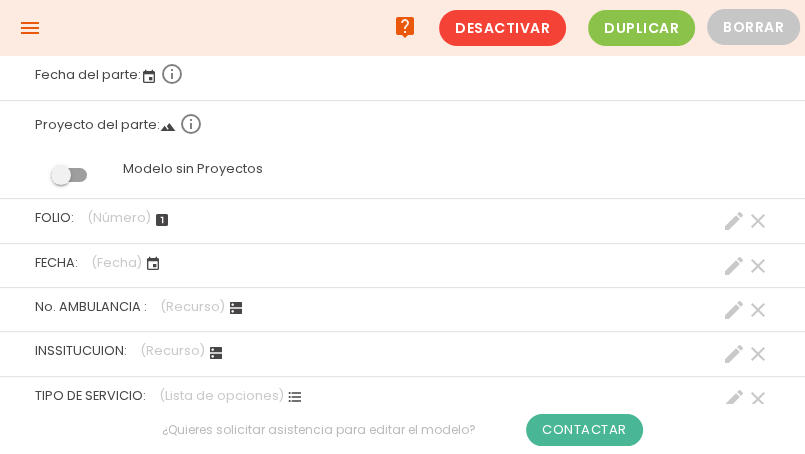 click on "menu" at bounding box center (30, 28) 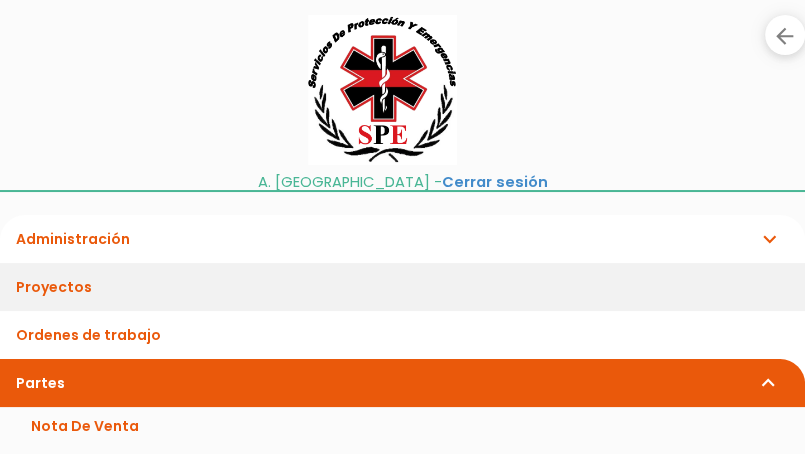 click on "Proyectos" at bounding box center [402, 287] 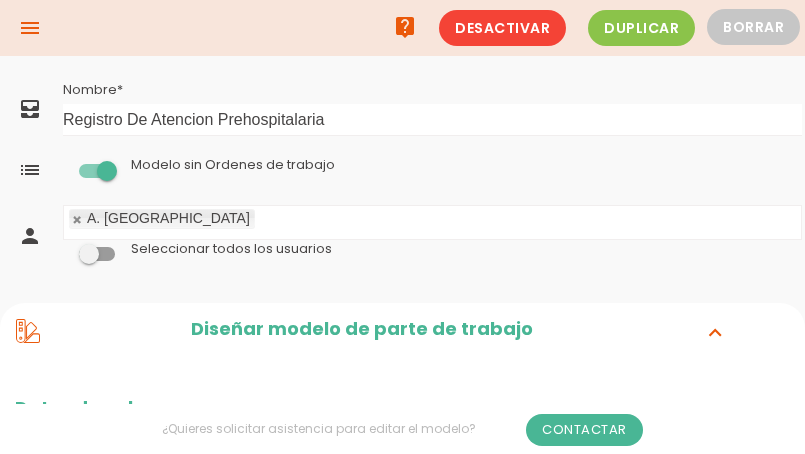 scroll, scrollTop: 0, scrollLeft: 0, axis: both 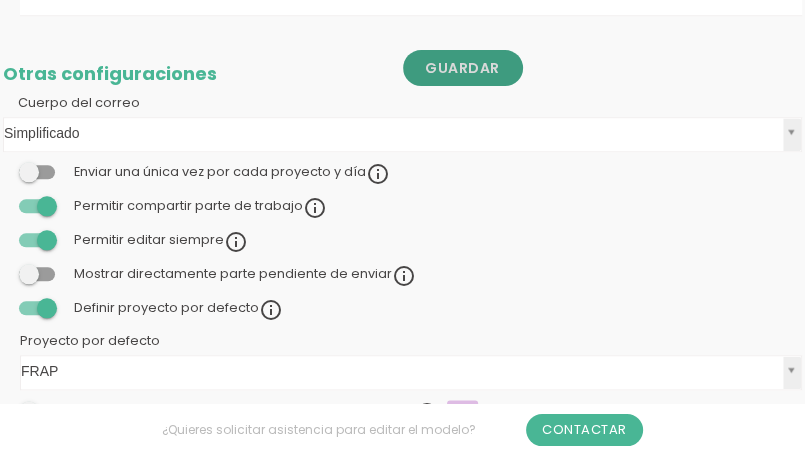 click on "Guardar" at bounding box center [463, 68] 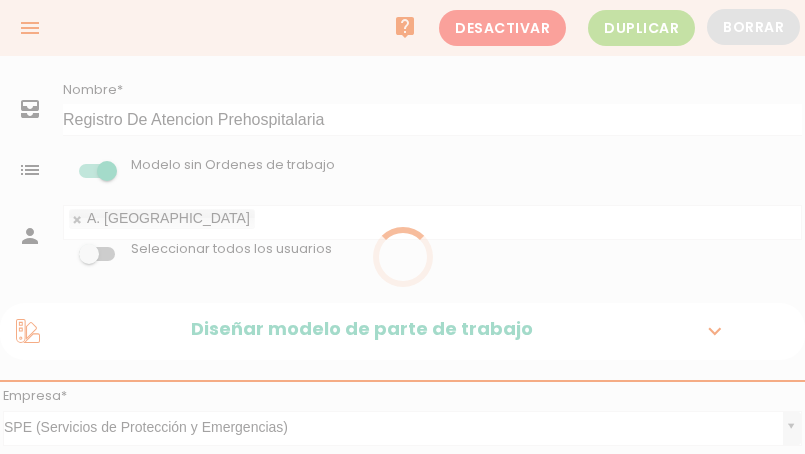 scroll, scrollTop: 0, scrollLeft: 0, axis: both 